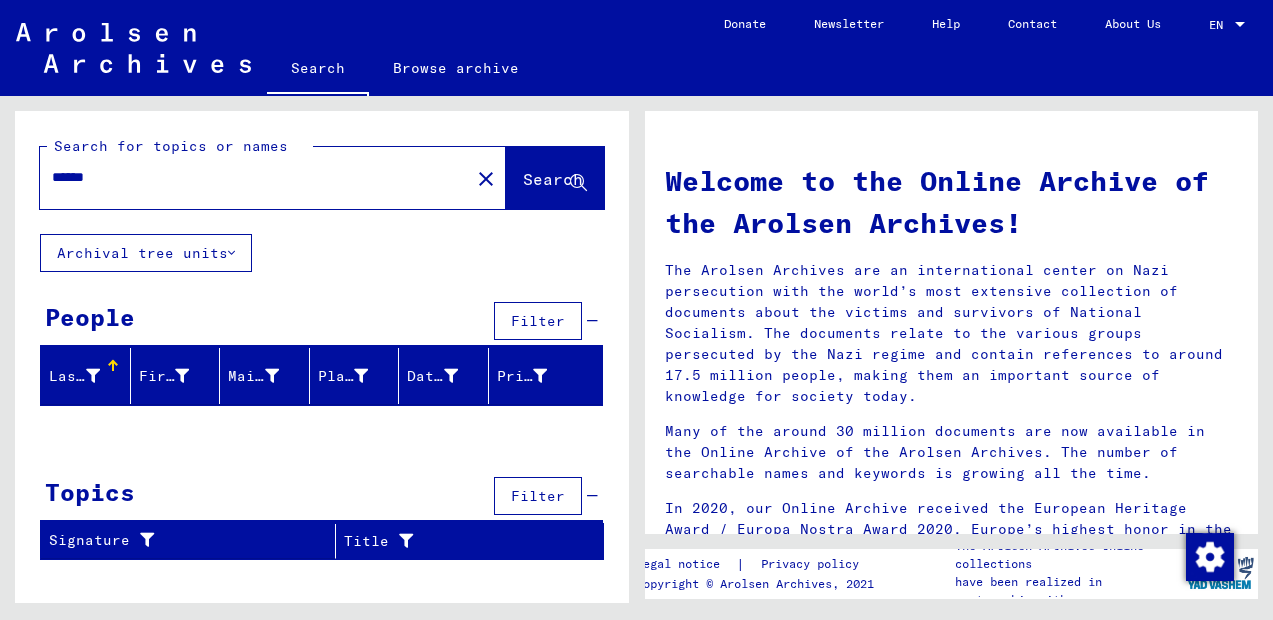 scroll, scrollTop: 0, scrollLeft: 0, axis: both 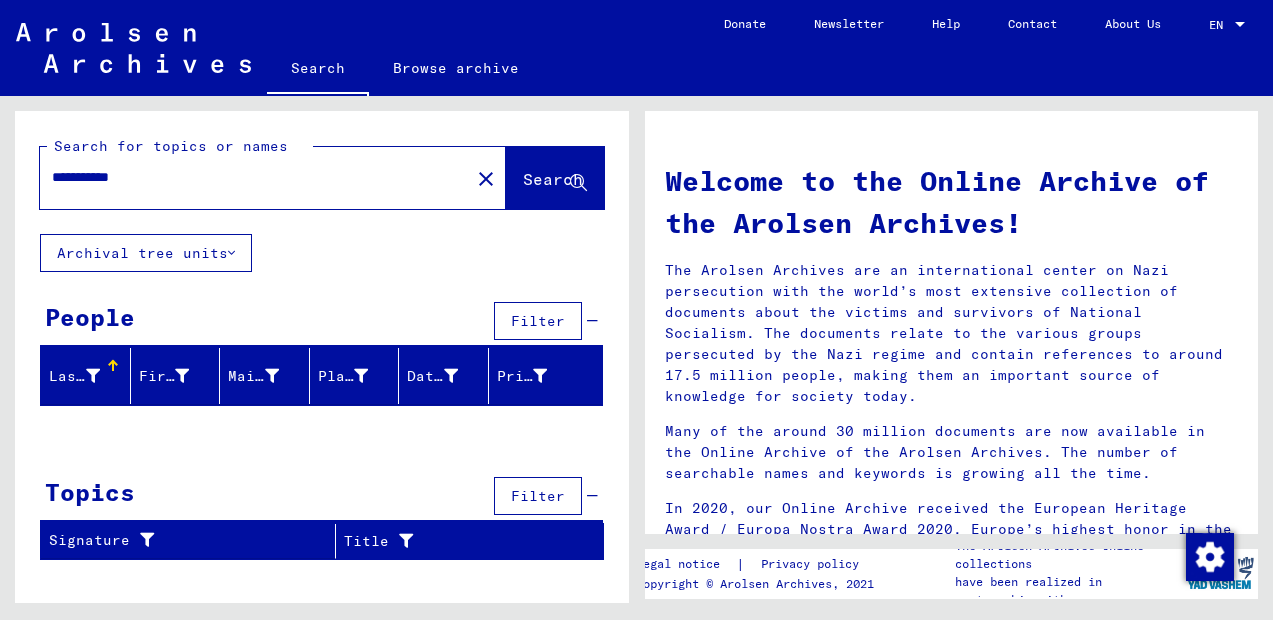 click on "Search" 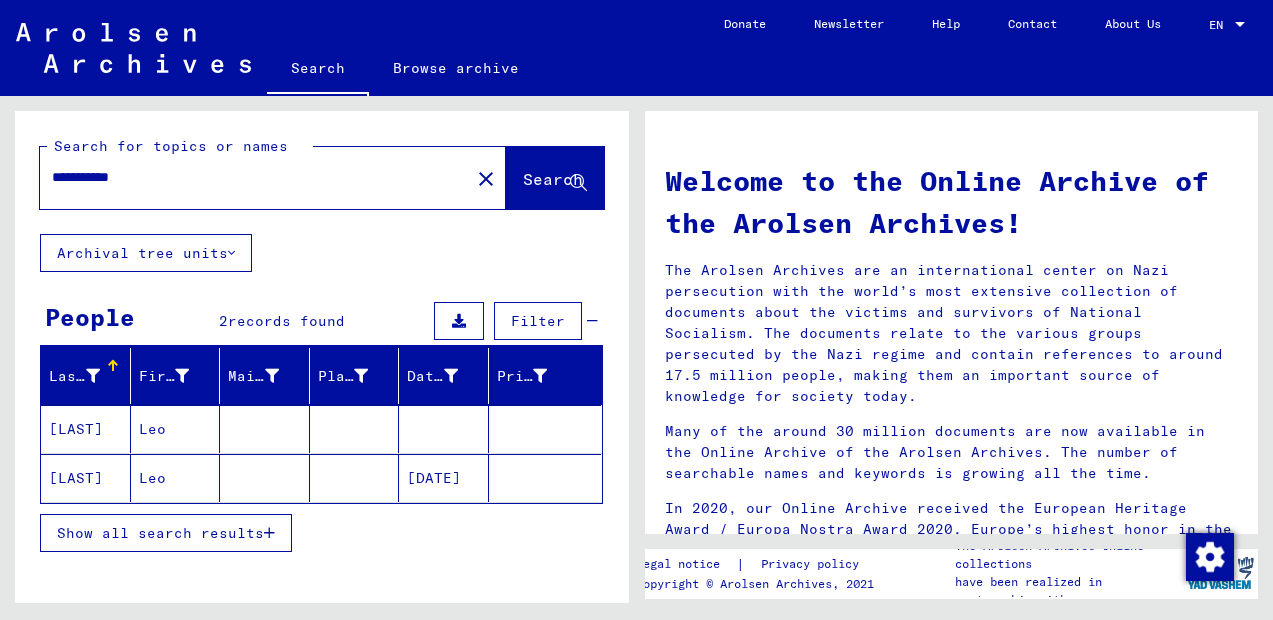 click on "Leo" at bounding box center [176, 478] 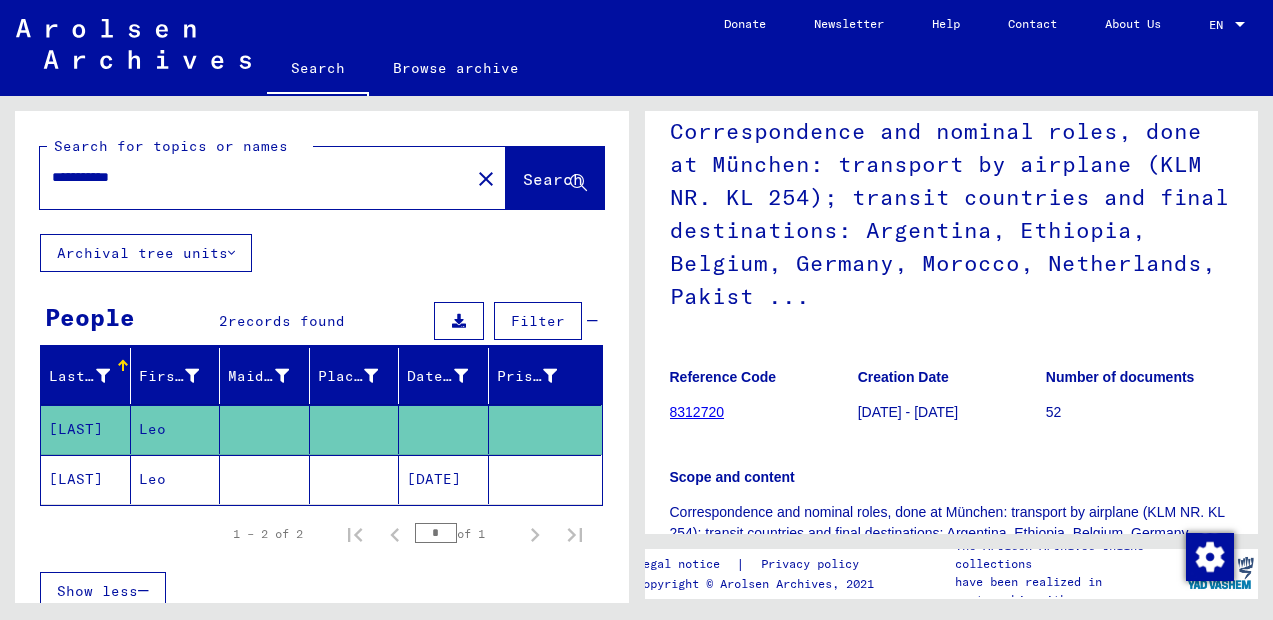 scroll, scrollTop: 548, scrollLeft: 0, axis: vertical 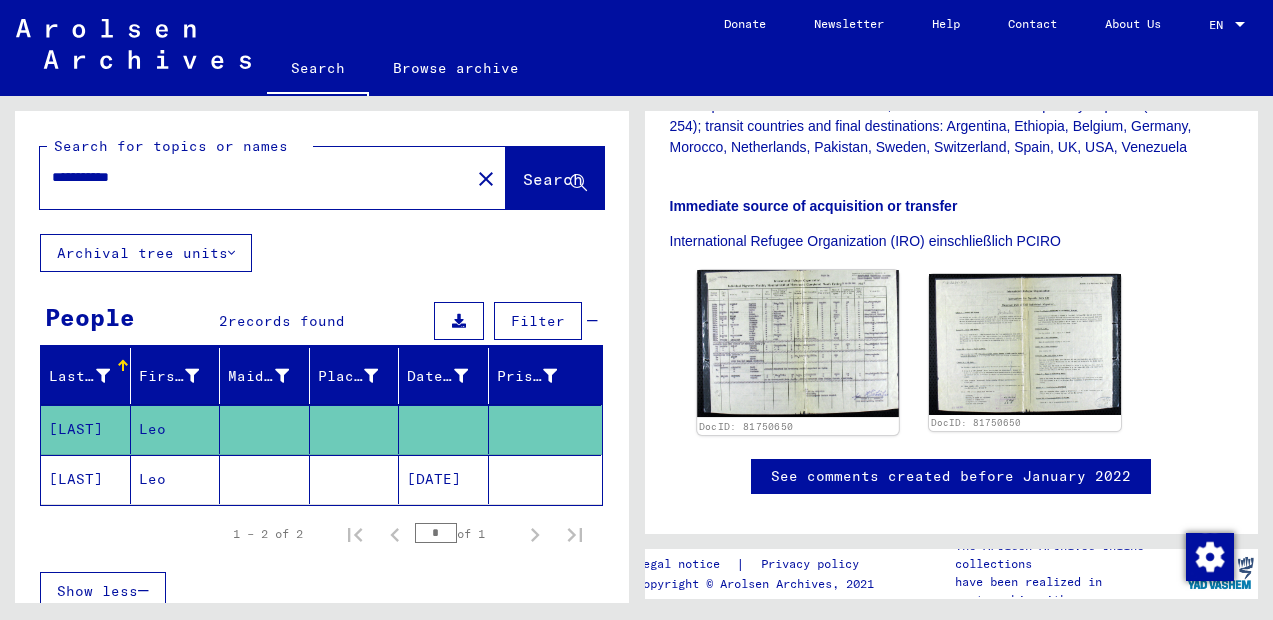 click 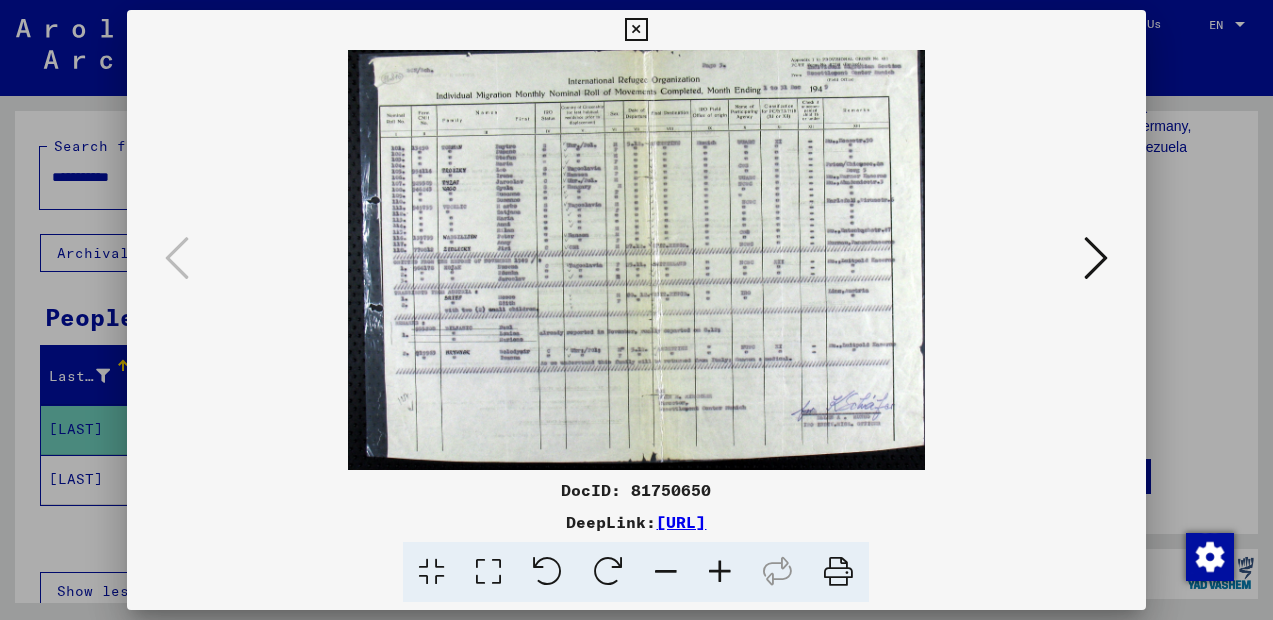 click at bounding box center (636, 310) 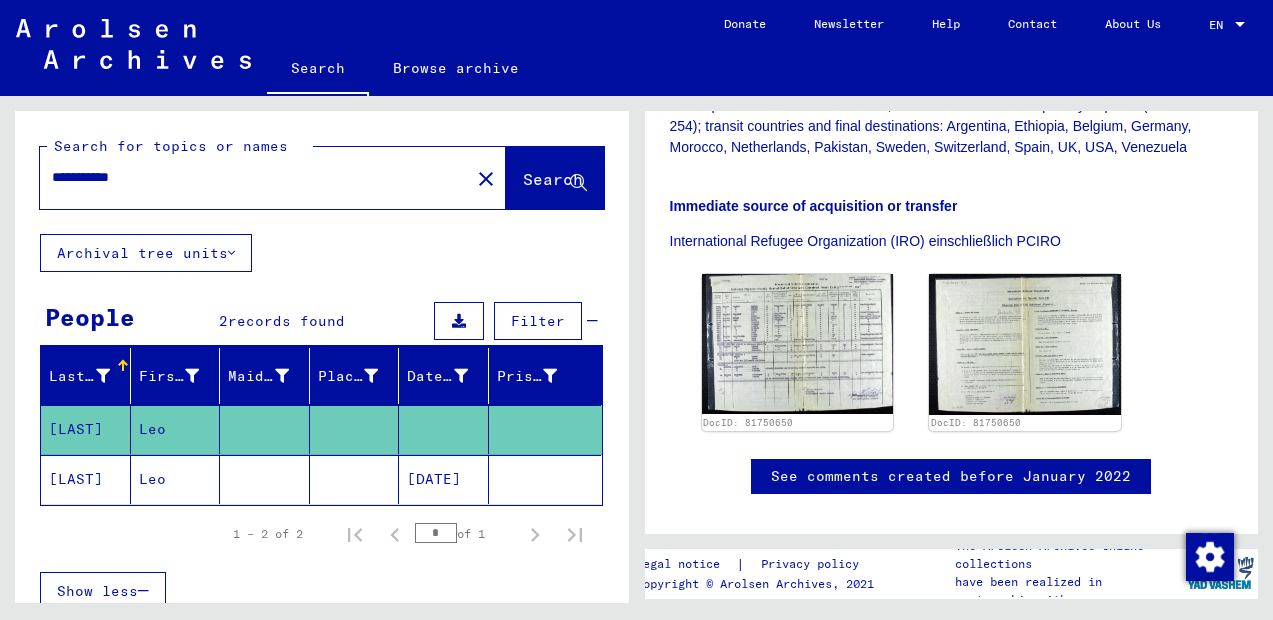 click on "[LAST]" 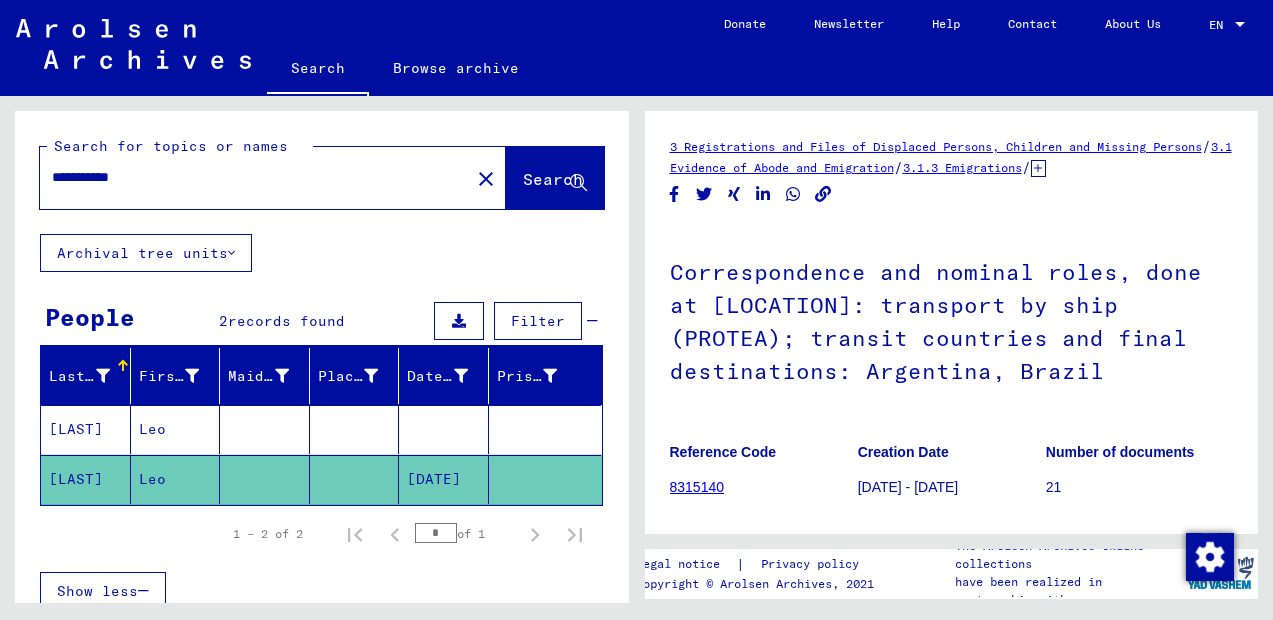 scroll, scrollTop: 380, scrollLeft: 0, axis: vertical 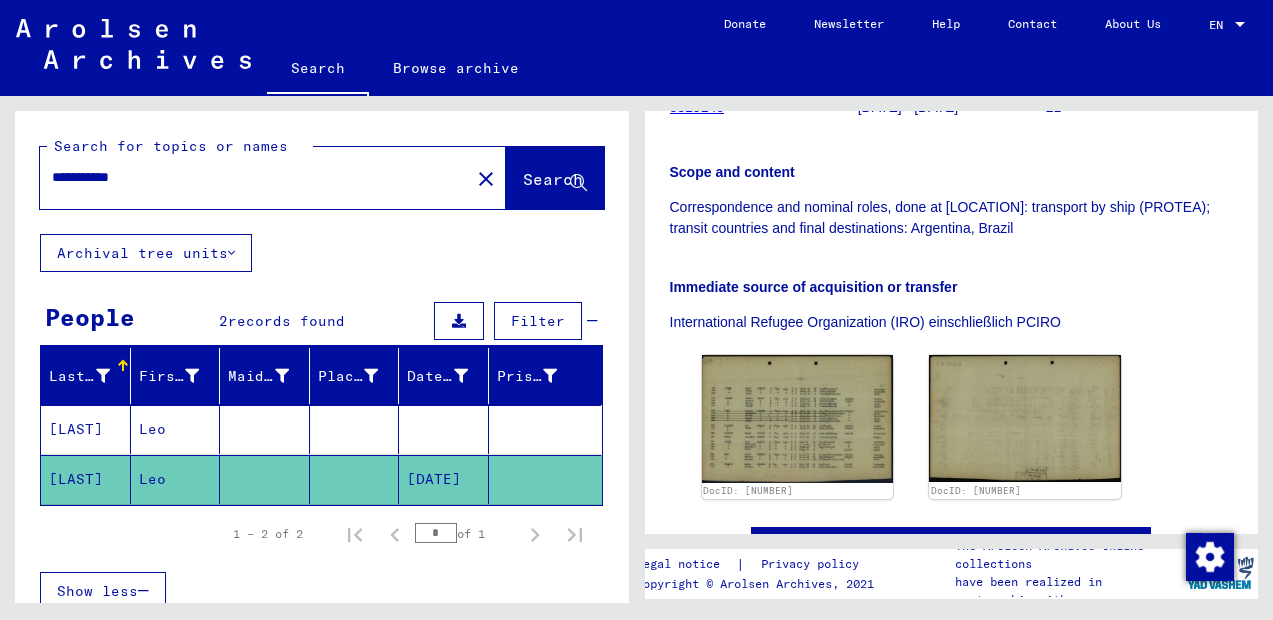 click on "**********" at bounding box center (255, 177) 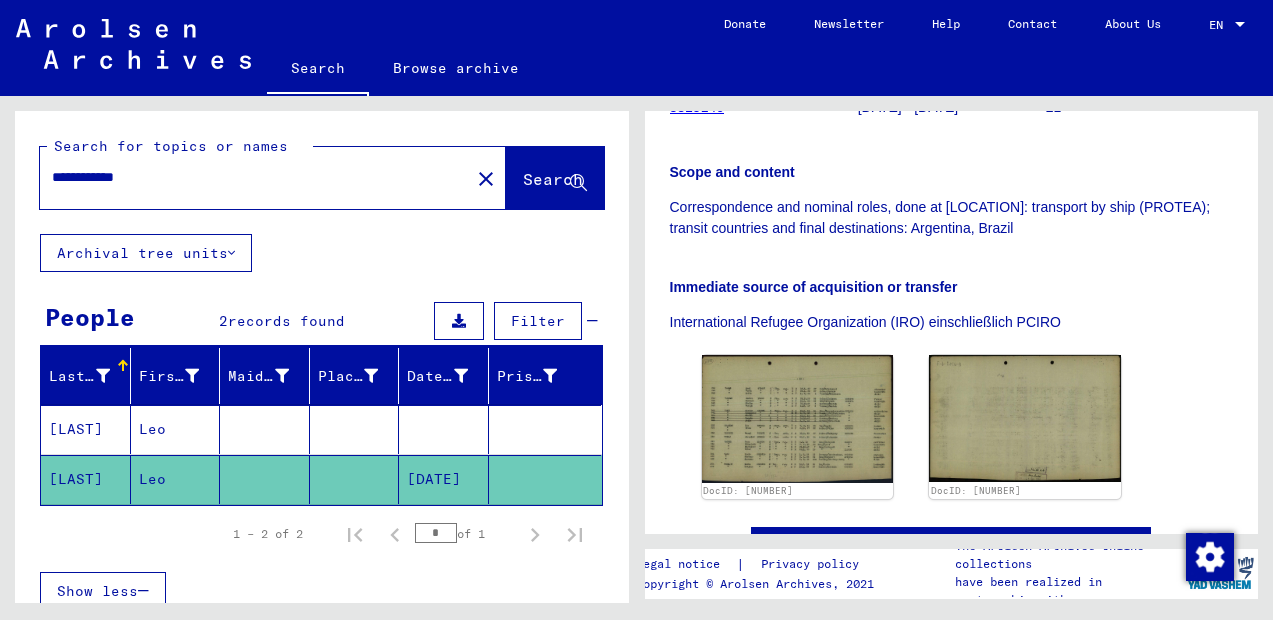 click on "Search" 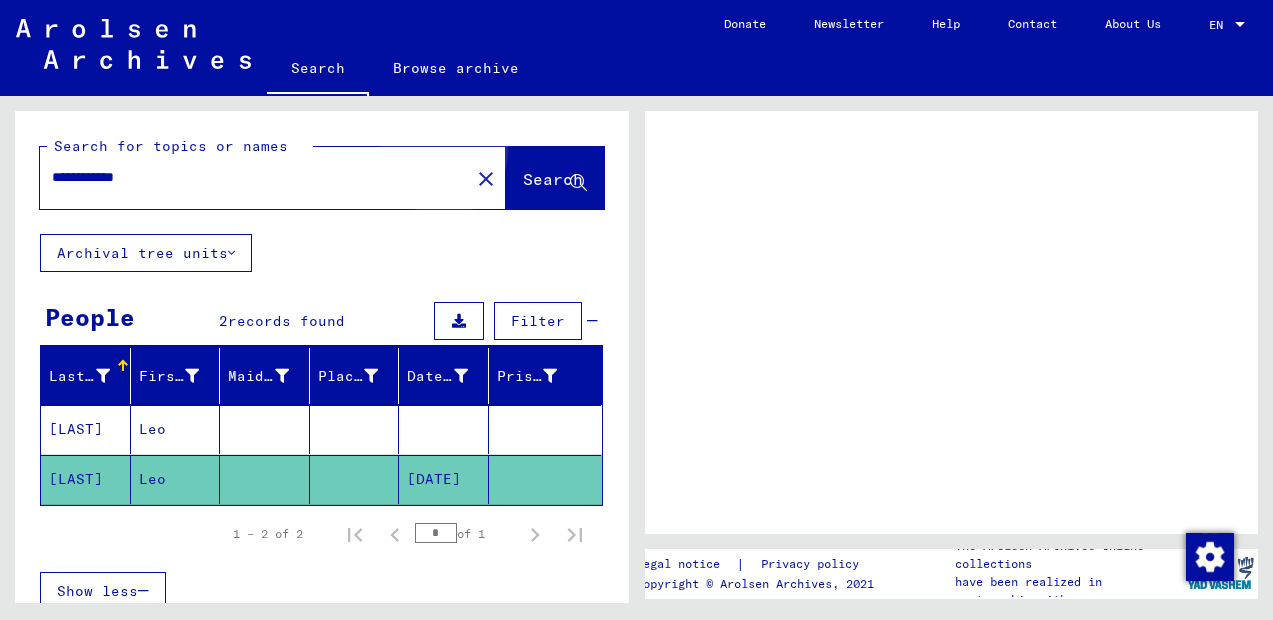 scroll, scrollTop: 0, scrollLeft: 0, axis: both 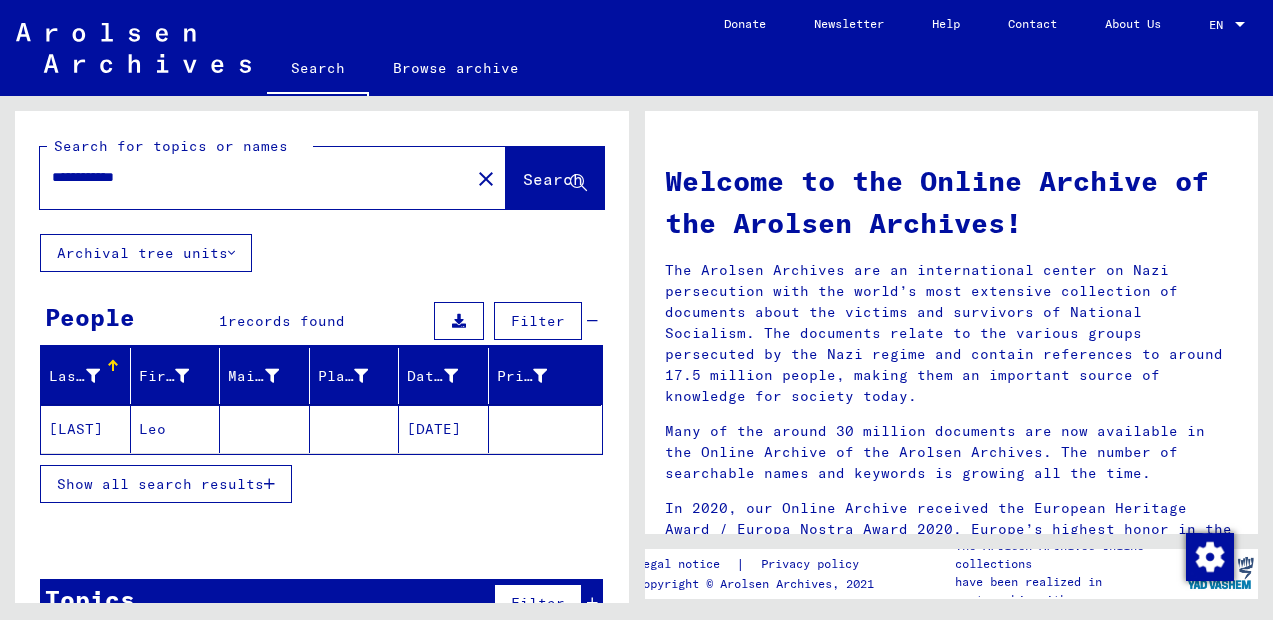 click on "[DATE]" 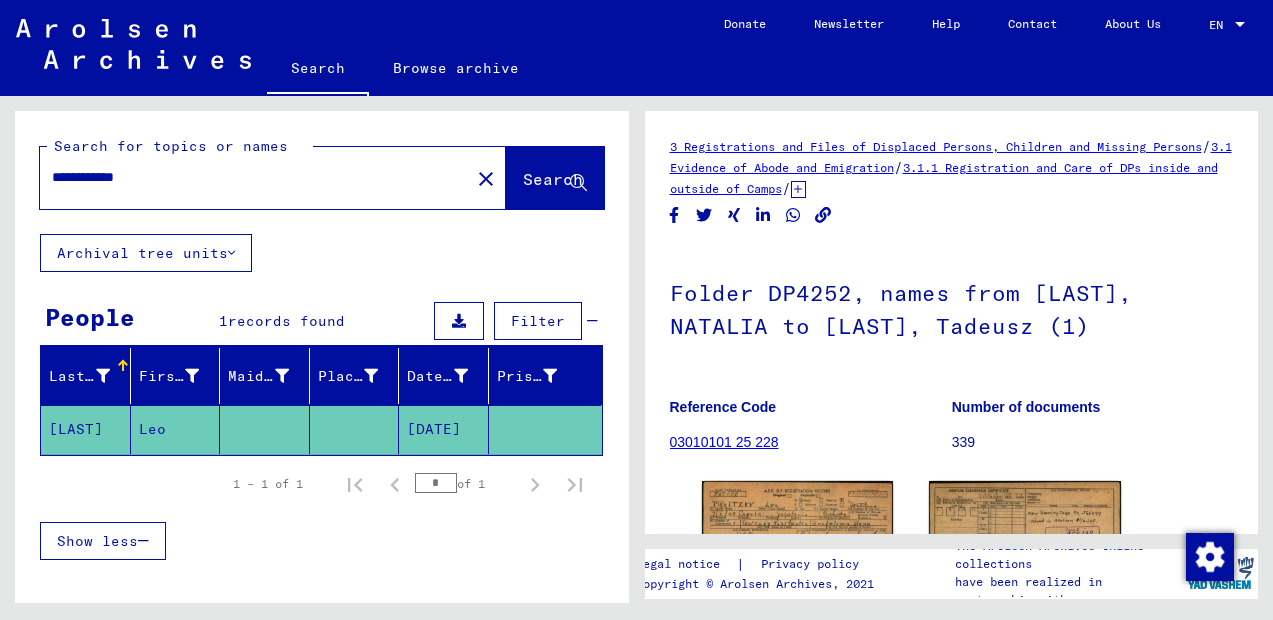 scroll, scrollTop: 126, scrollLeft: 0, axis: vertical 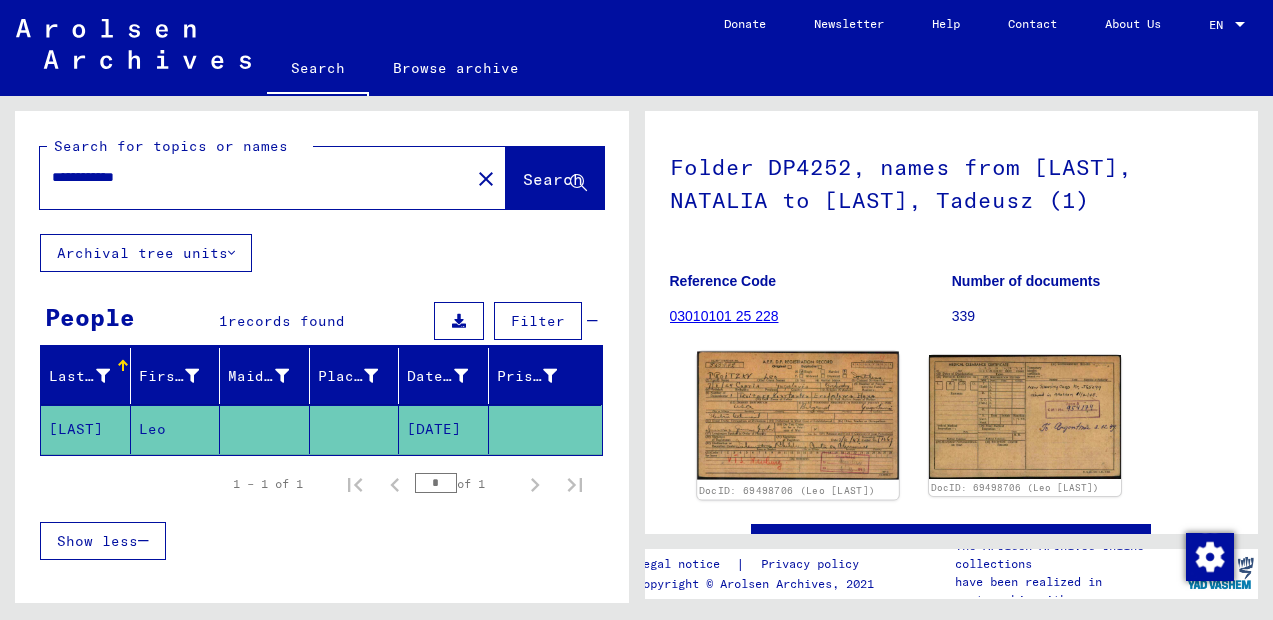 click 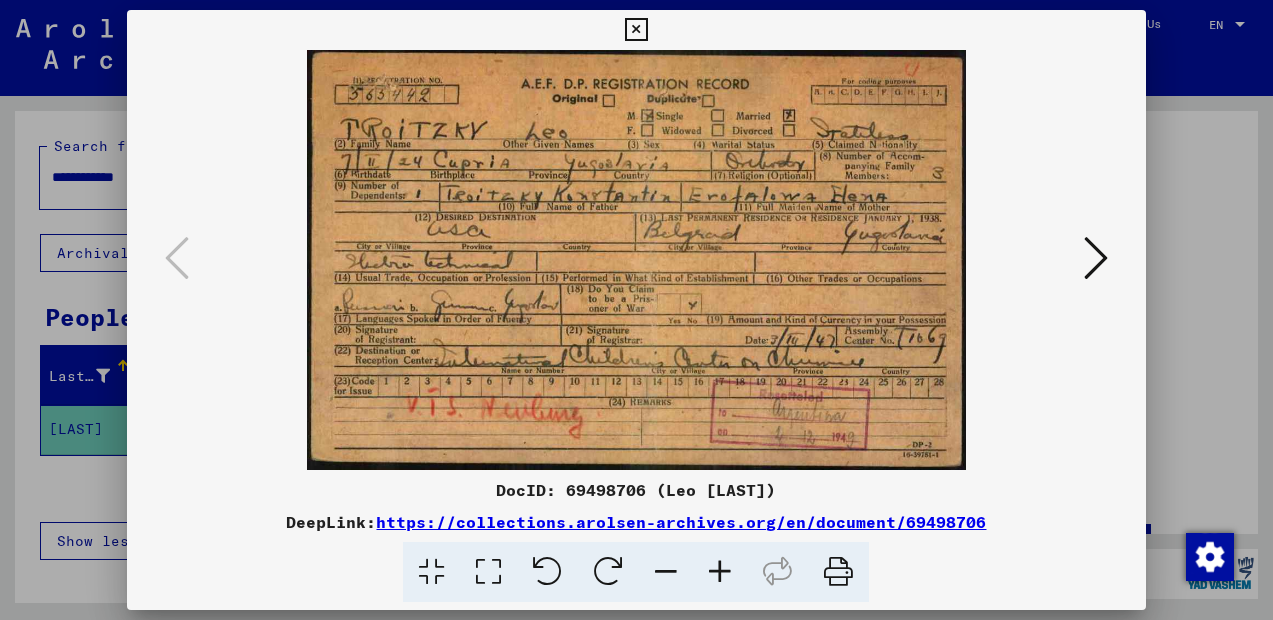 click at bounding box center (636, 310) 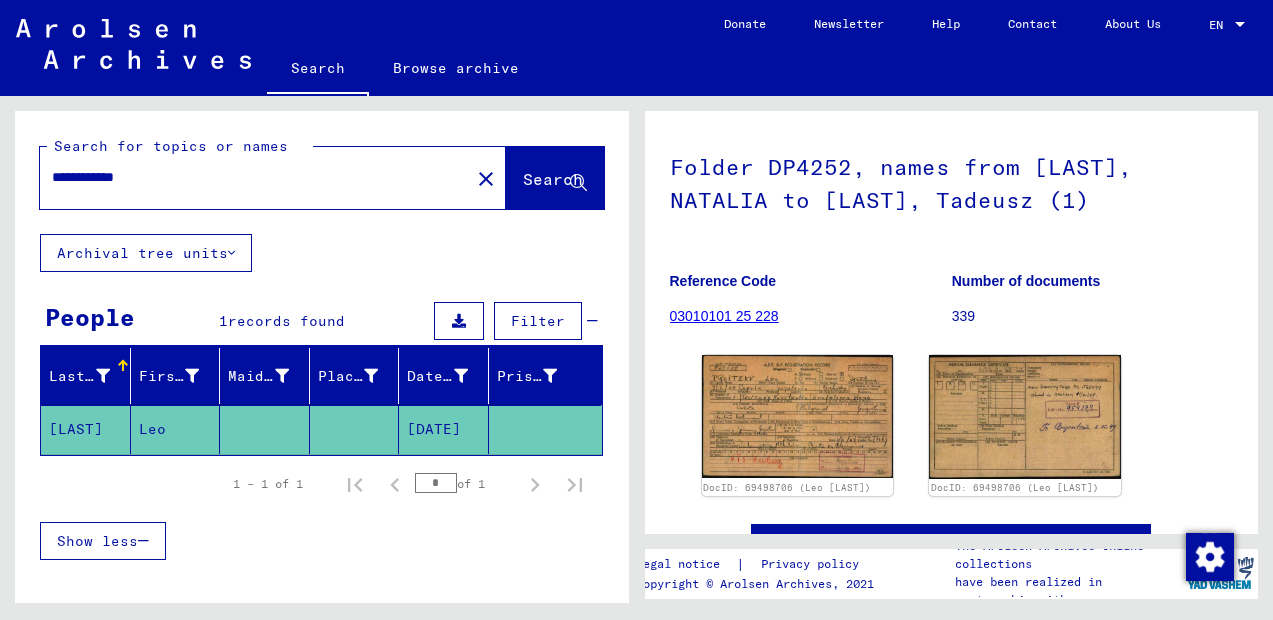drag, startPoint x: 132, startPoint y: 174, endPoint x: 174, endPoint y: 177, distance: 42.107006 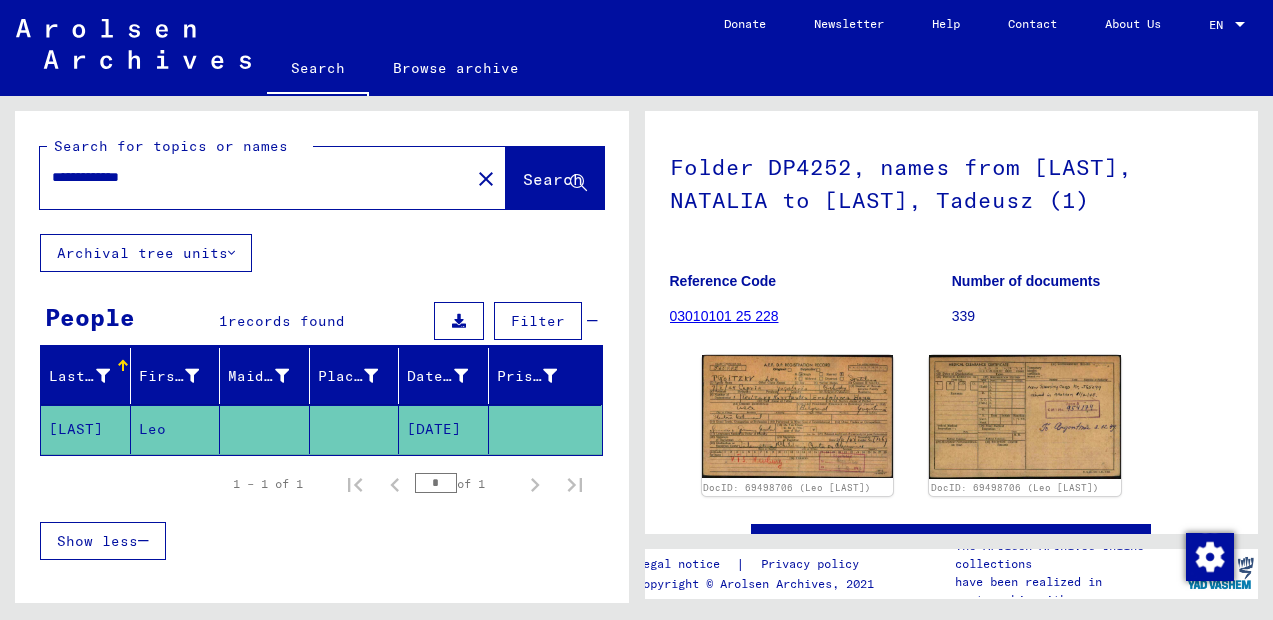 click on "Search" 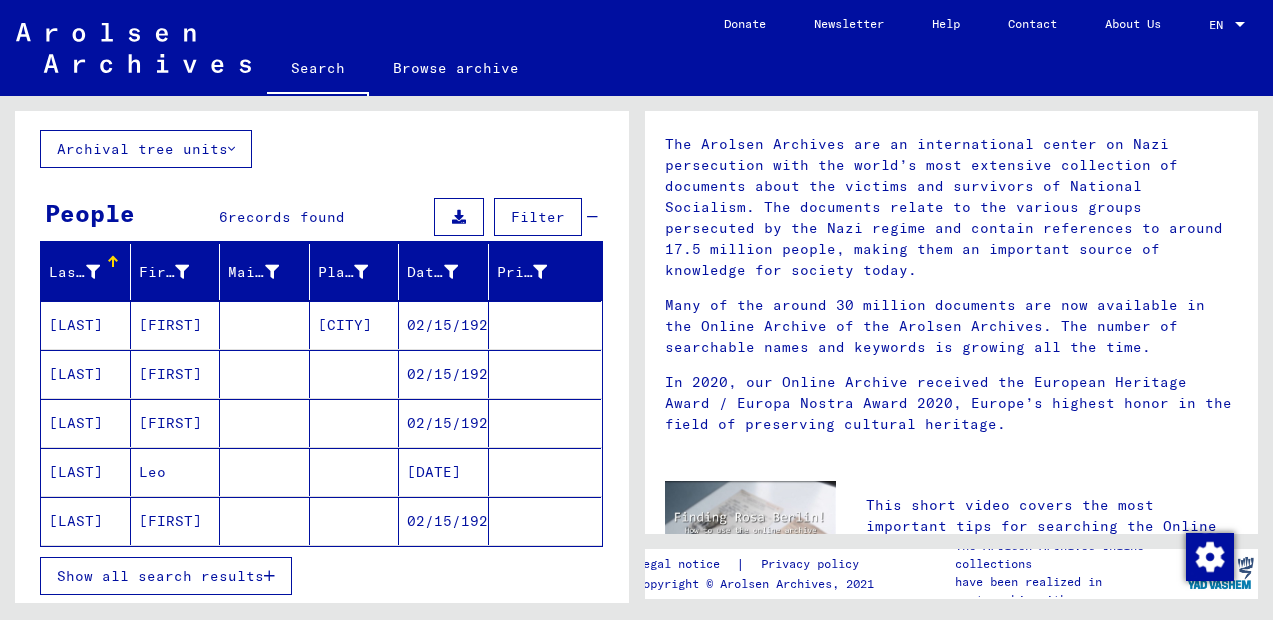 scroll, scrollTop: 160, scrollLeft: 0, axis: vertical 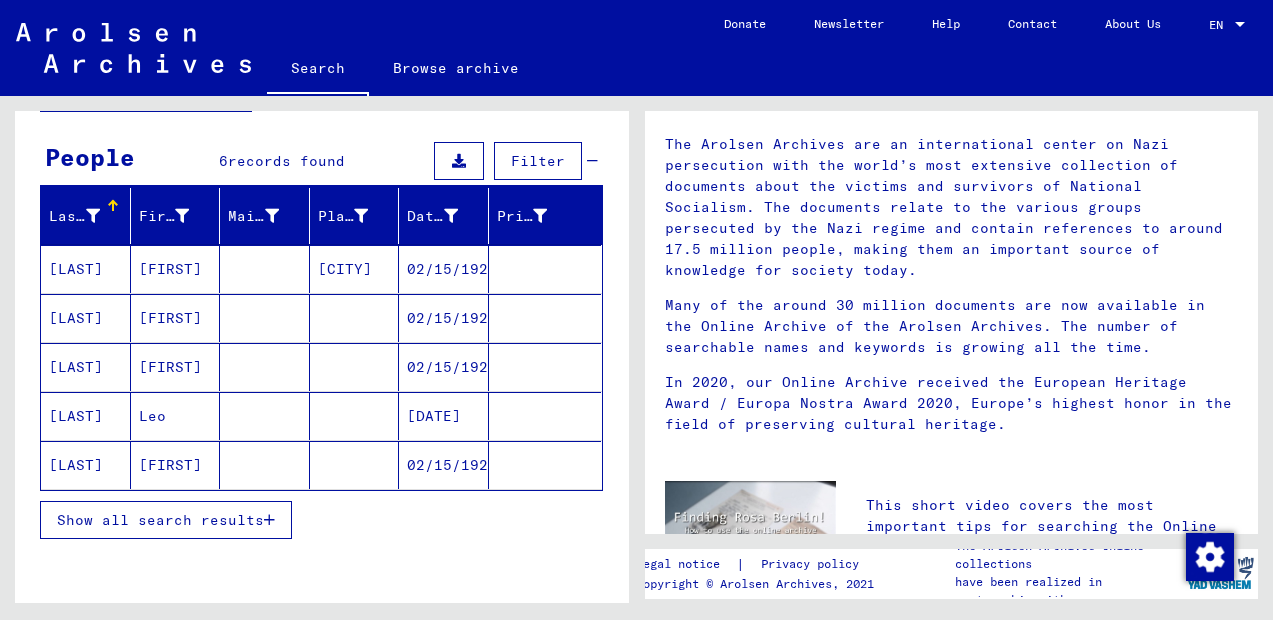 click at bounding box center (269, 520) 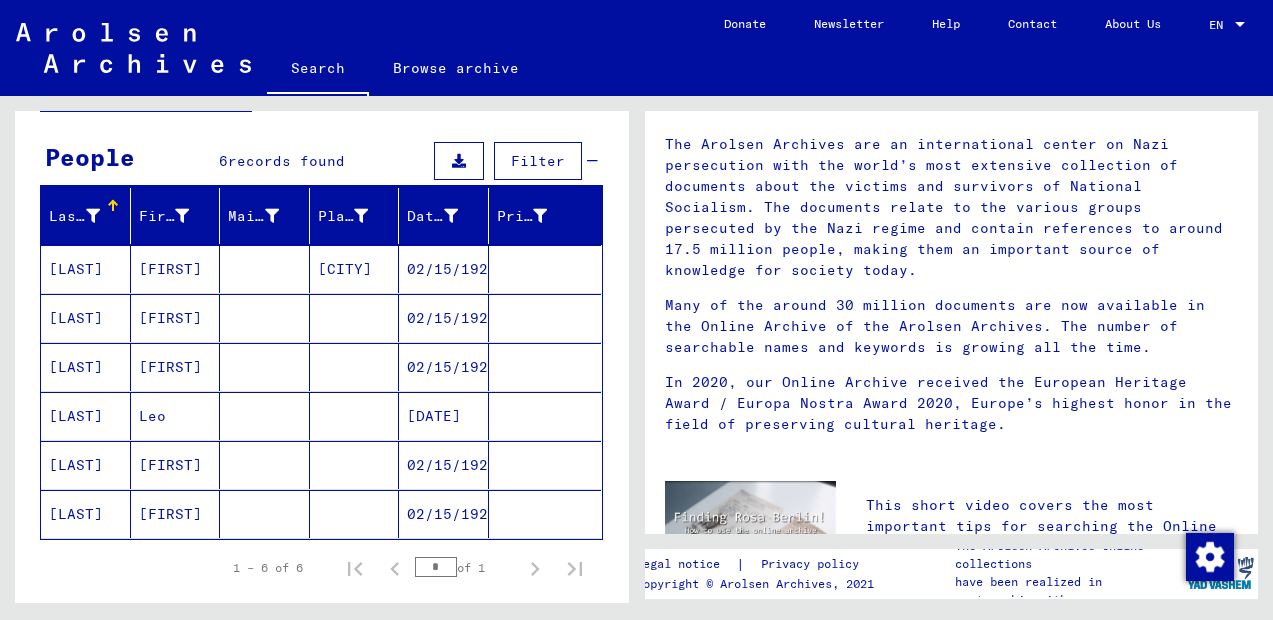 click on "Leo" at bounding box center [176, 465] 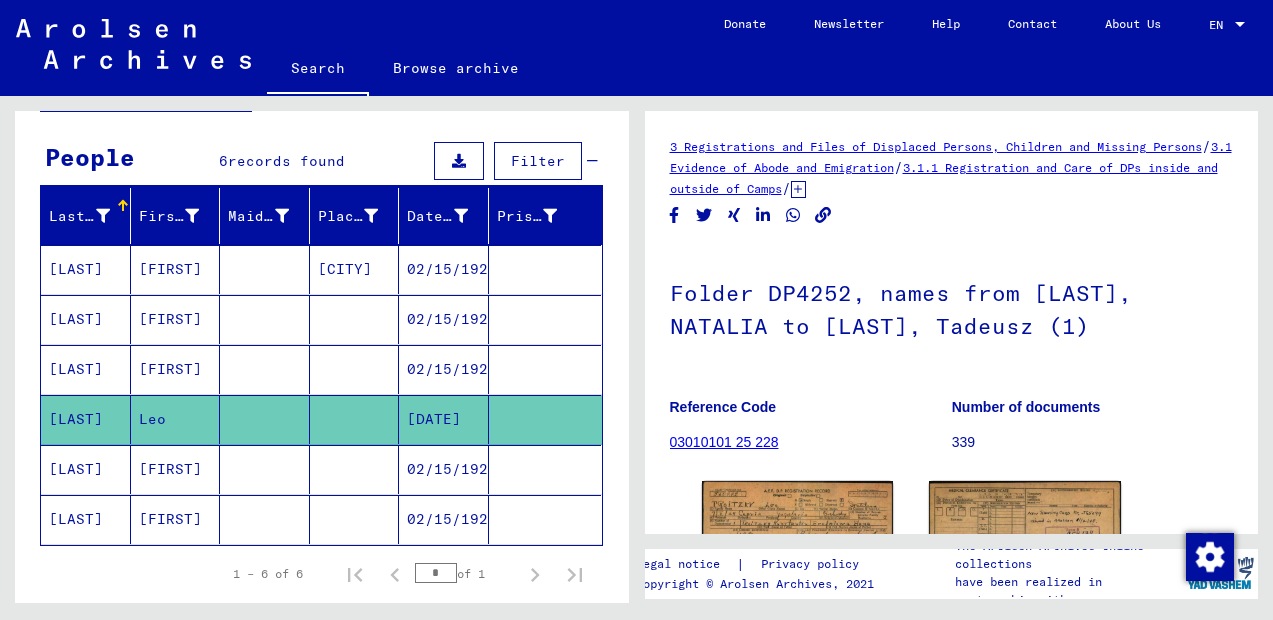 scroll, scrollTop: 0, scrollLeft: 0, axis: both 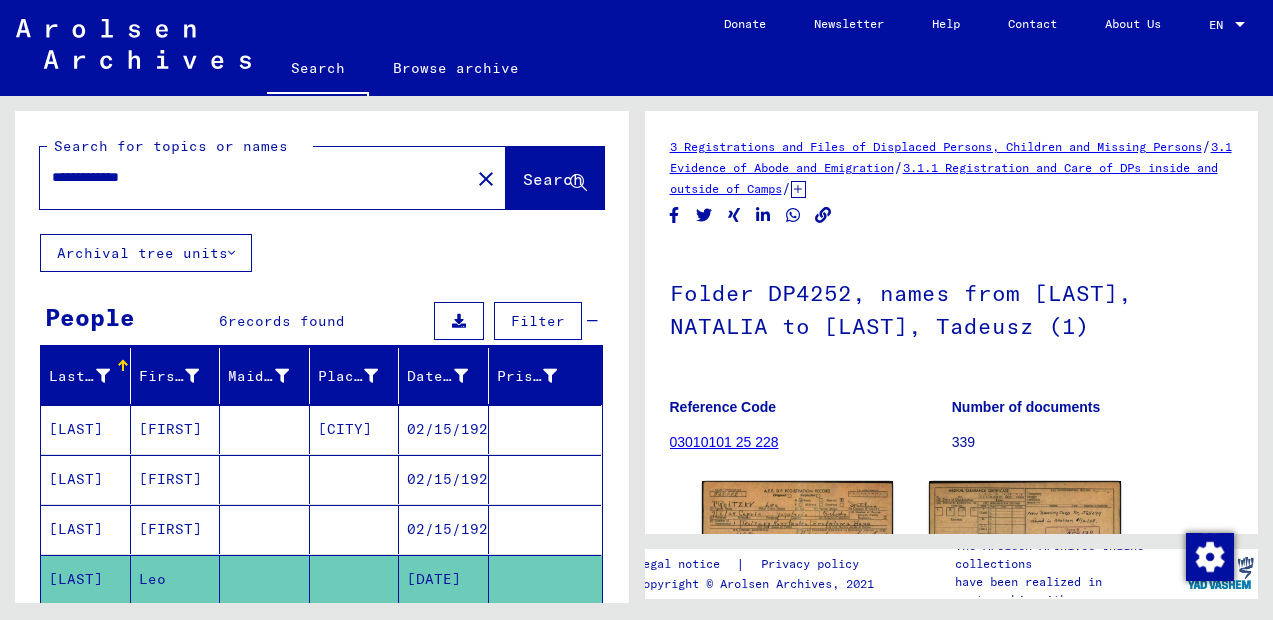 click on "**********" at bounding box center (255, 177) 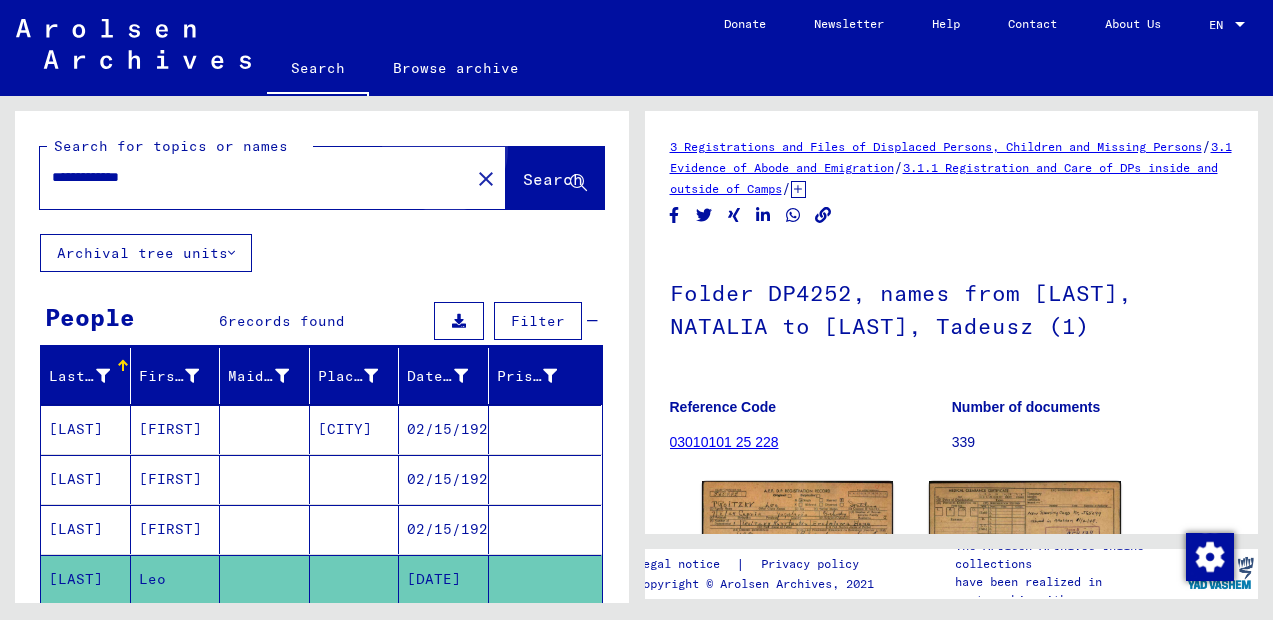 click on "Search" 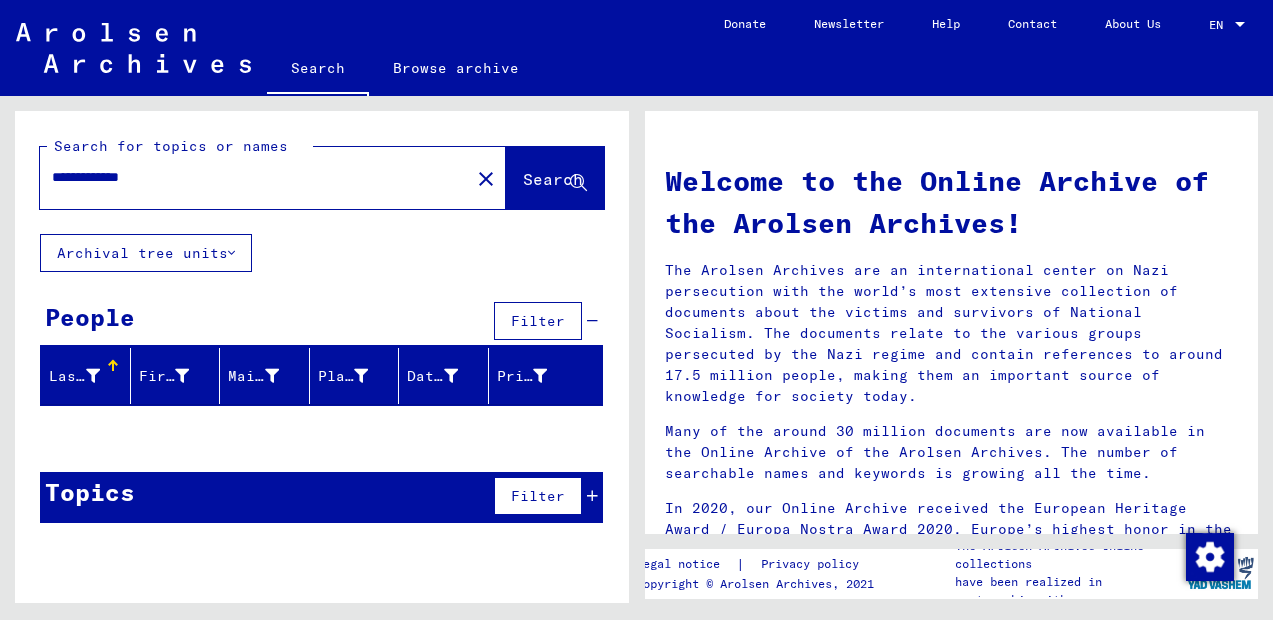 click on "**********" at bounding box center [249, 177] 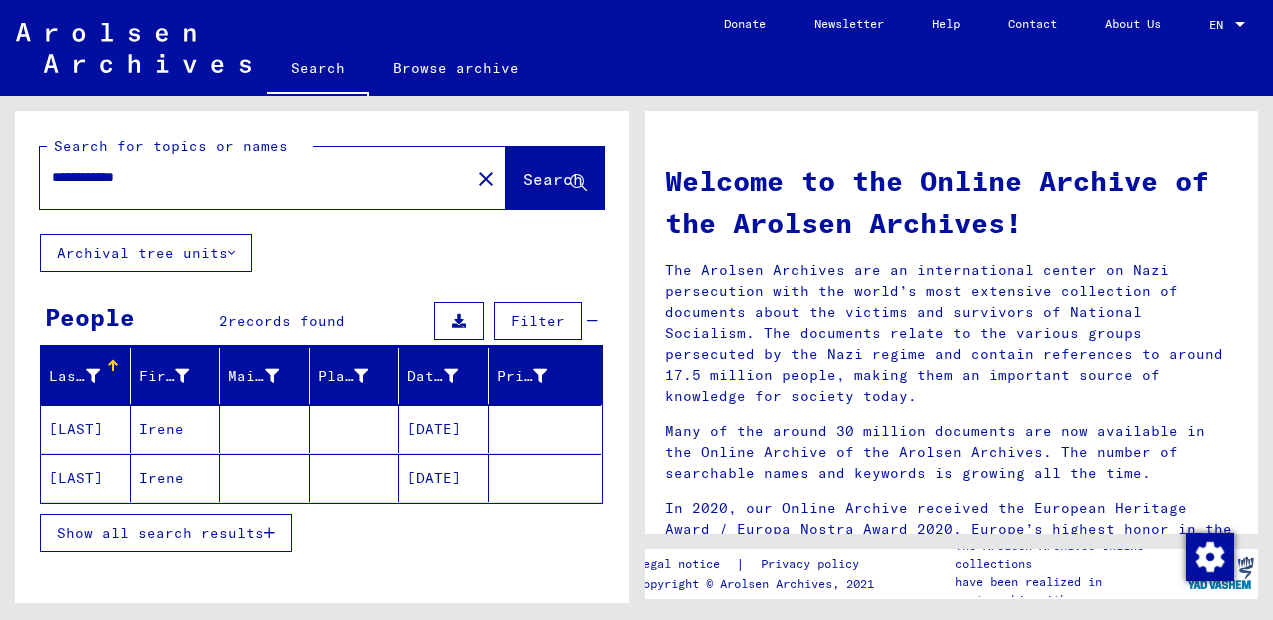 click on "[DATE]" at bounding box center (444, 478) 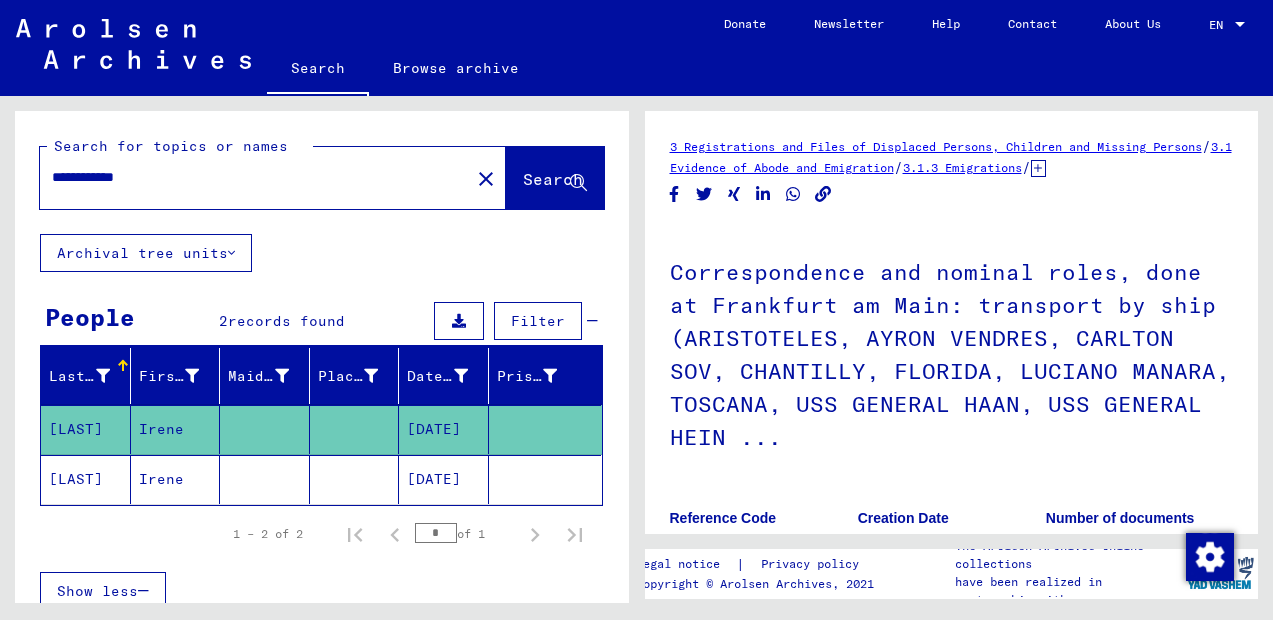 scroll, scrollTop: 481, scrollLeft: 0, axis: vertical 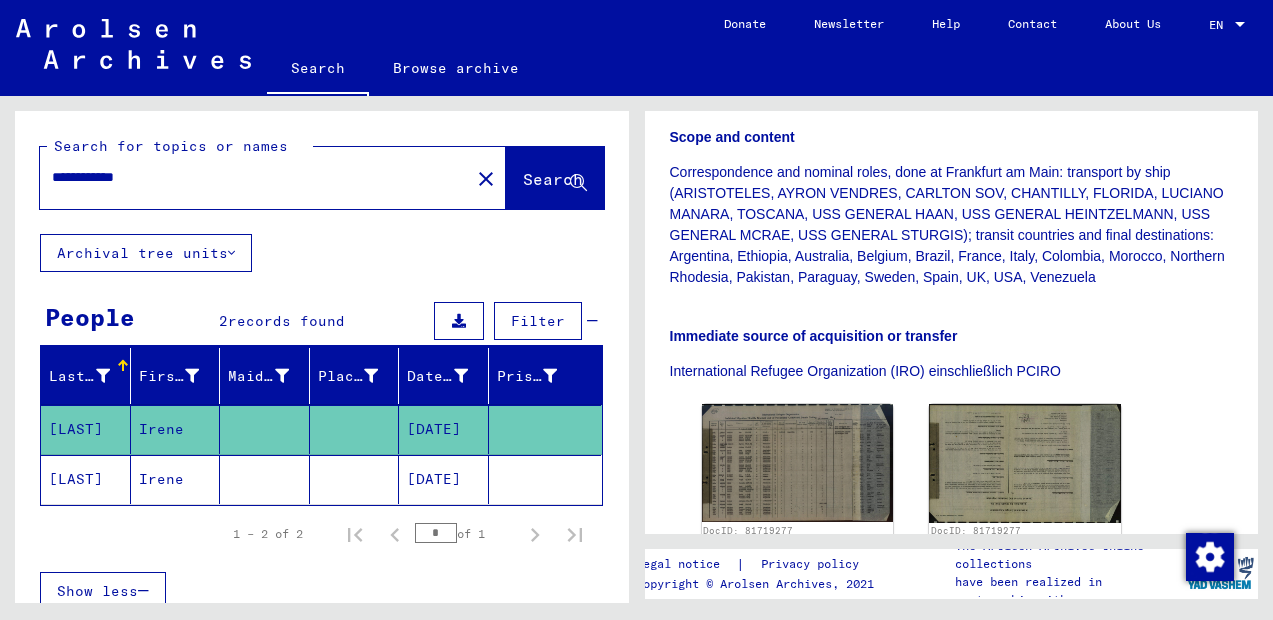 click on "[DATE]" 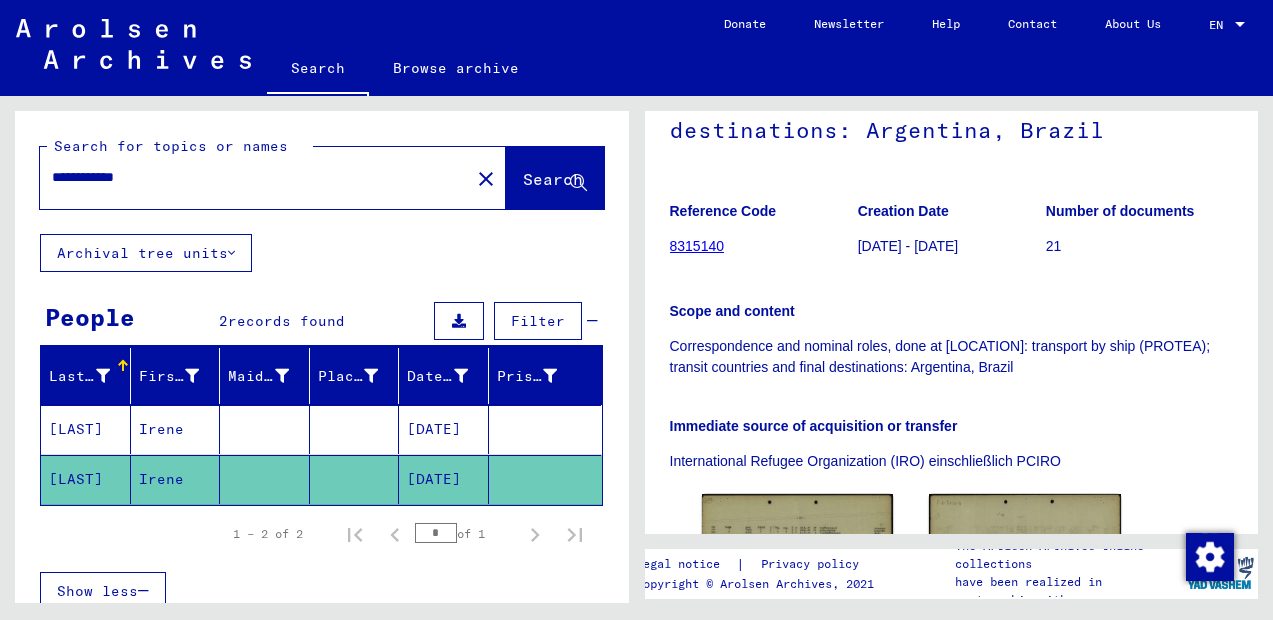 scroll, scrollTop: 378, scrollLeft: 0, axis: vertical 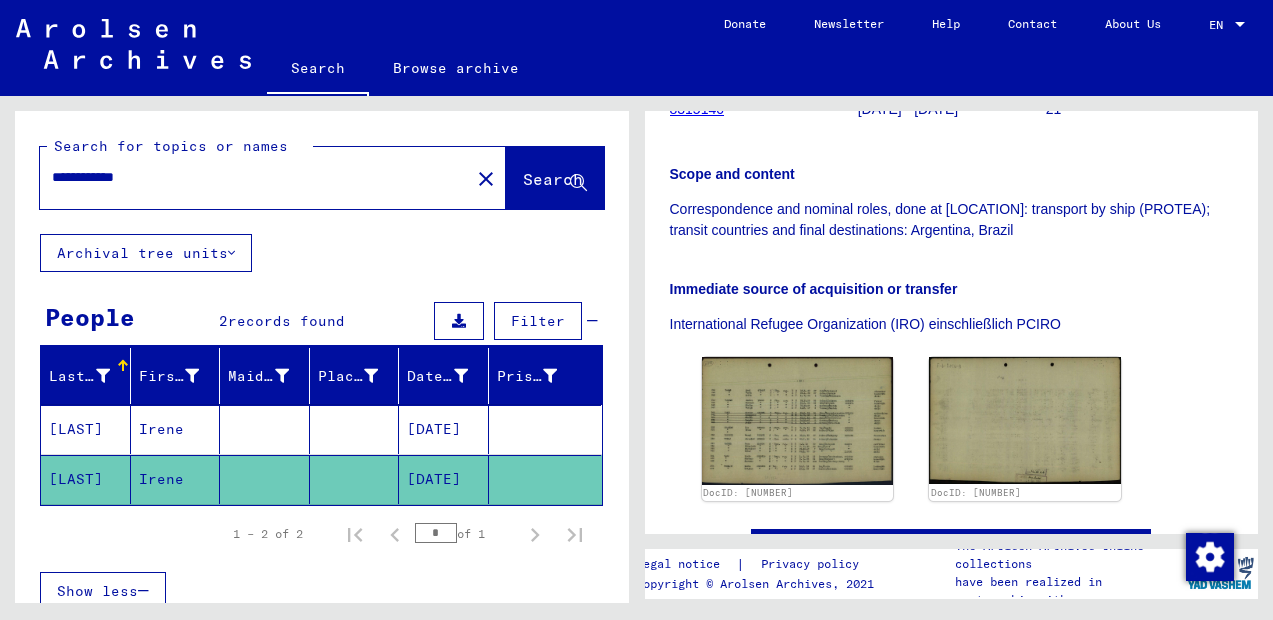 drag, startPoint x: 82, startPoint y: 173, endPoint x: -29, endPoint y: 170, distance: 111.040535 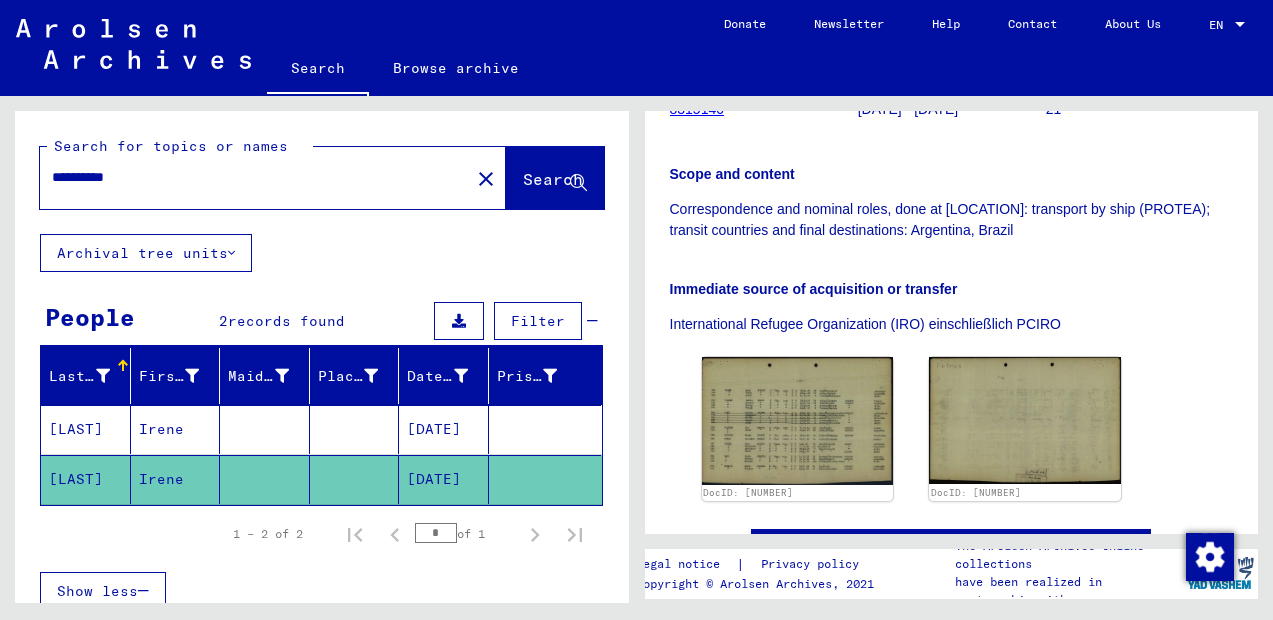 type on "**********" 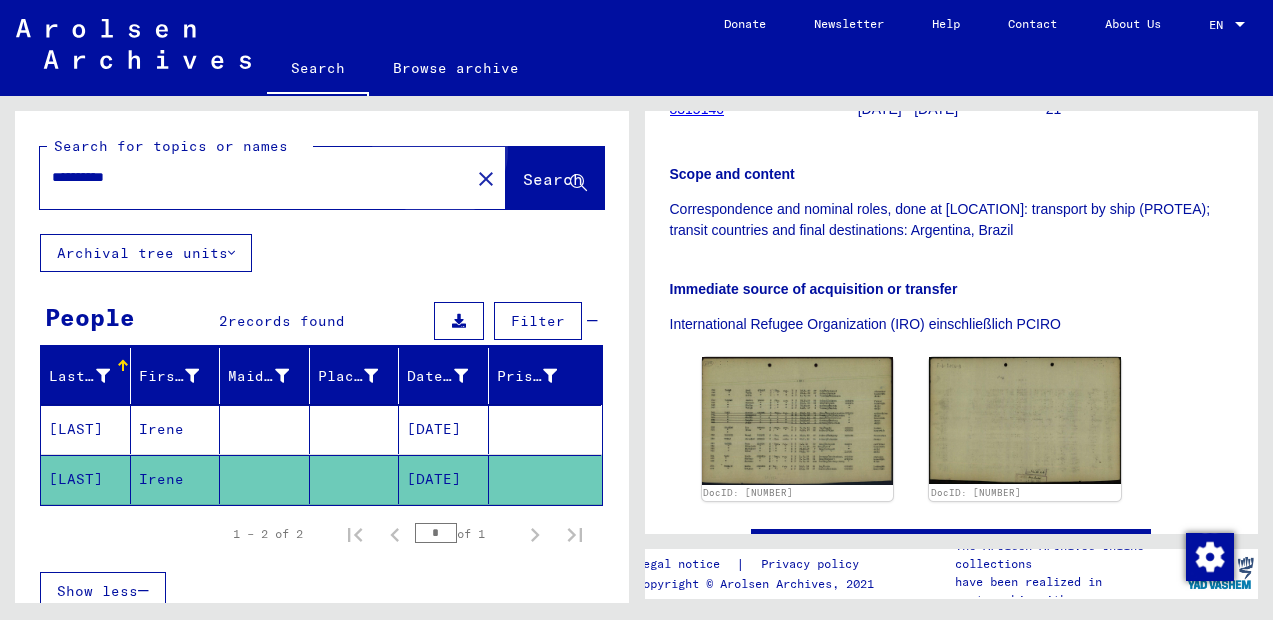 click on "Search" 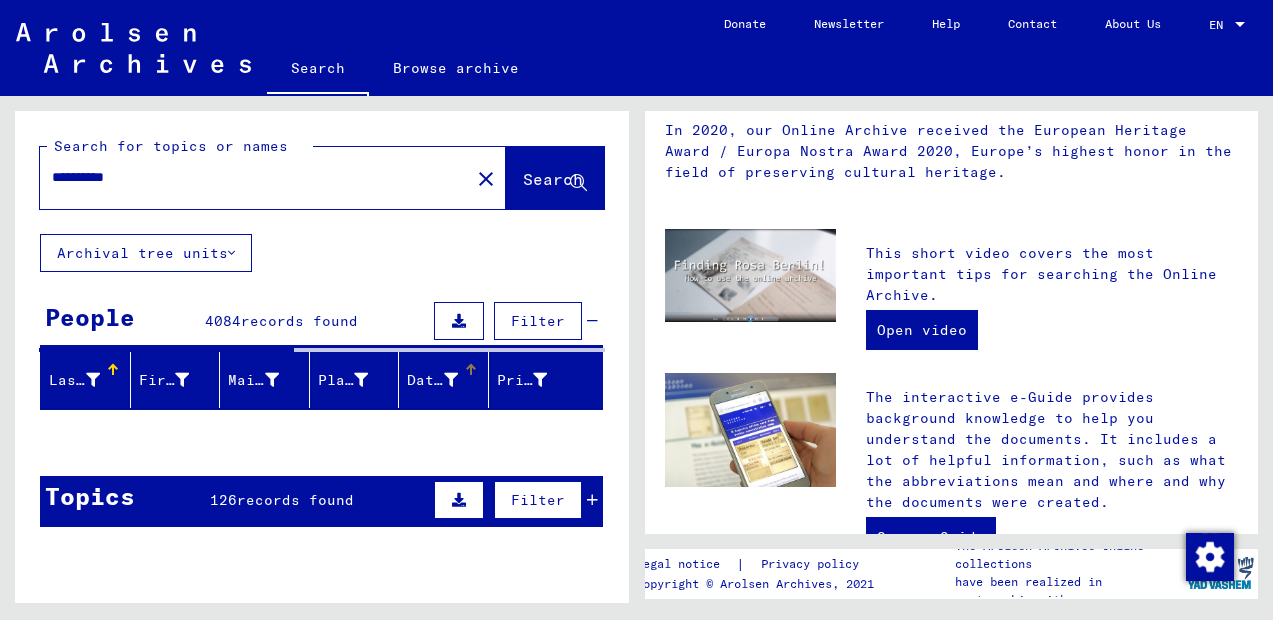 click on "Date of Birth" at bounding box center (432, 380) 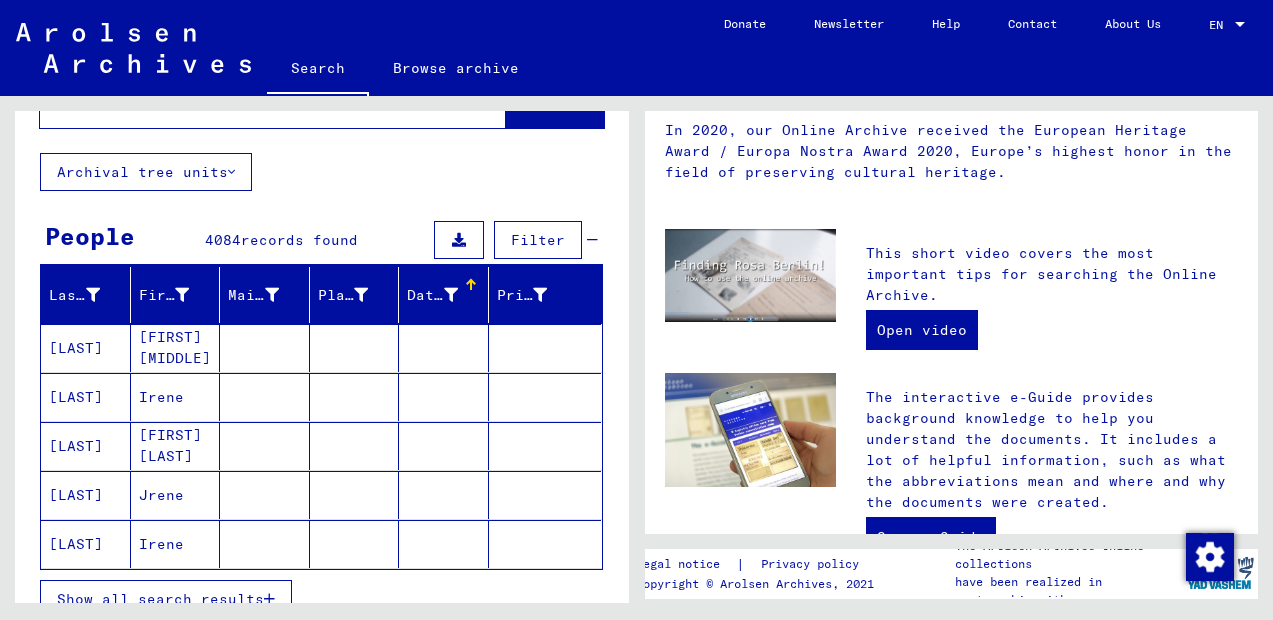 scroll, scrollTop: 139, scrollLeft: 0, axis: vertical 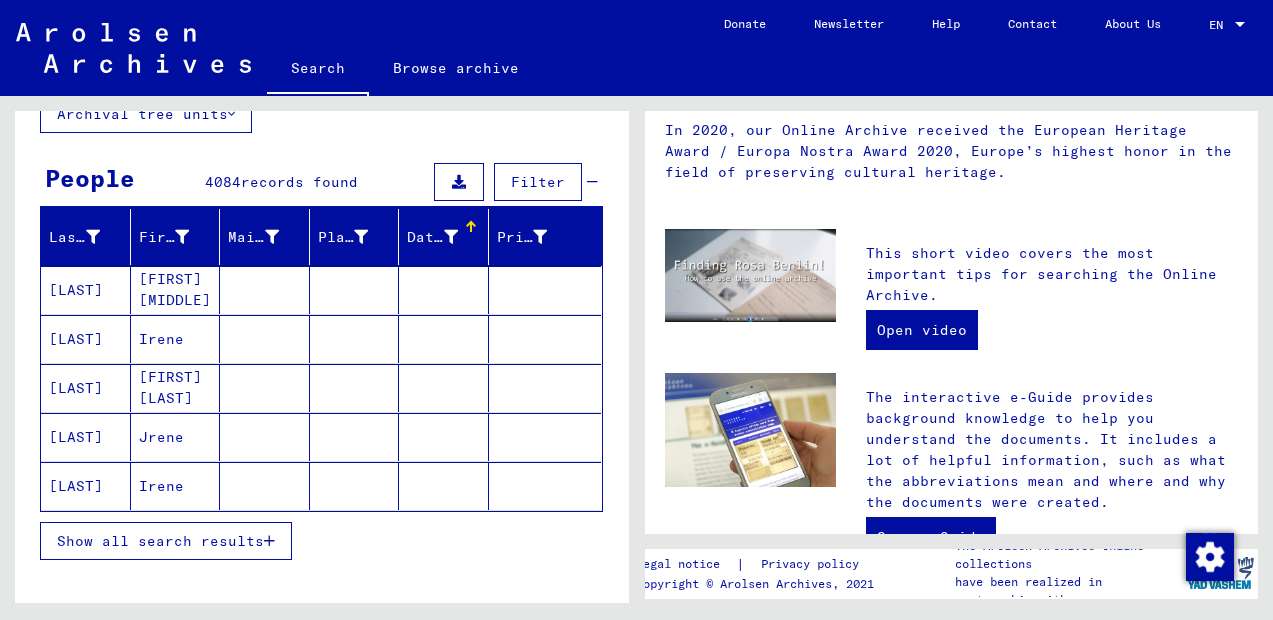 click at bounding box center [269, 541] 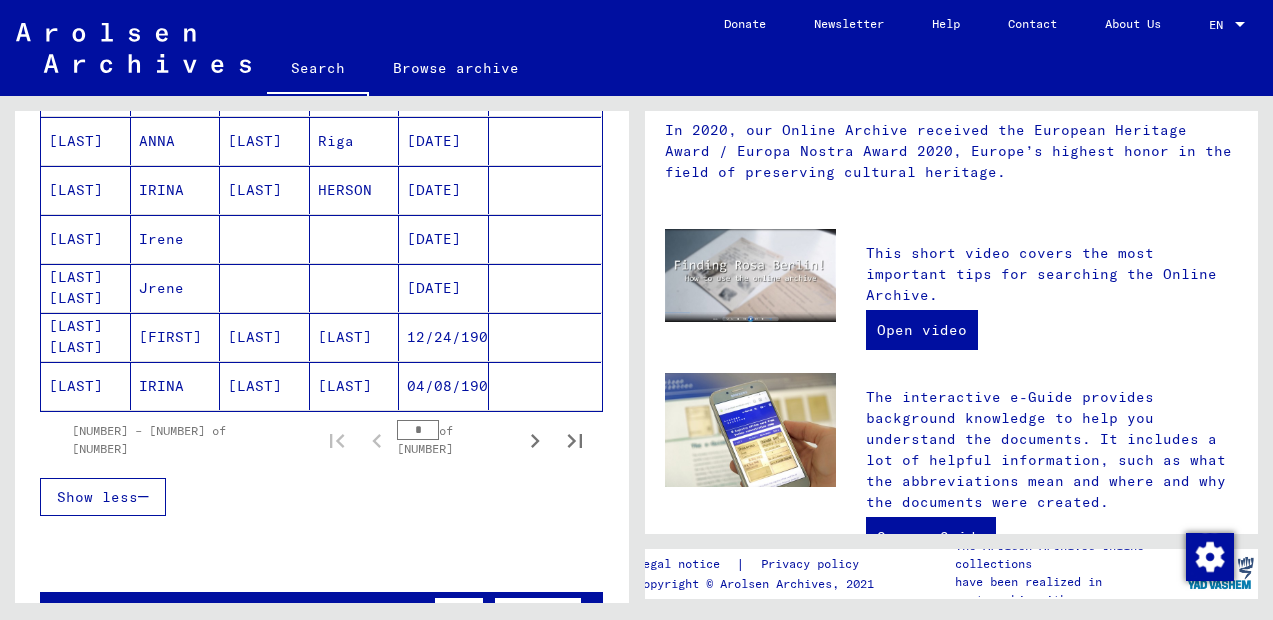 scroll, scrollTop: 1388, scrollLeft: 0, axis: vertical 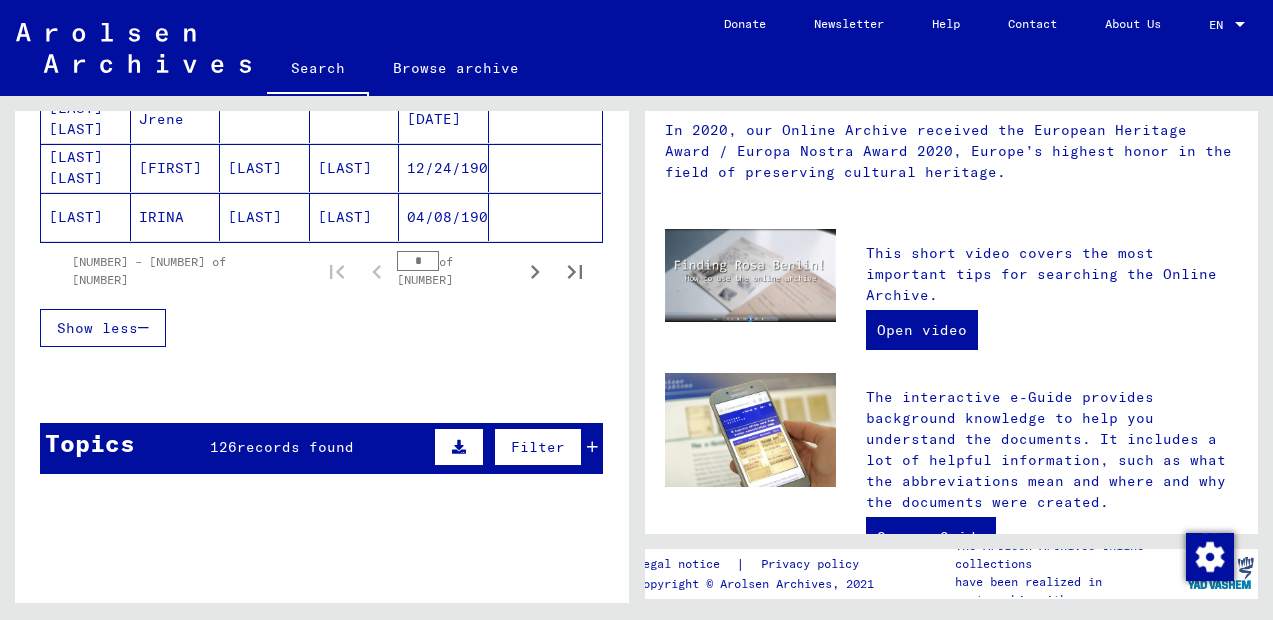 click on "[NUMBER] – [NUMBER] of [NUMBER] * of [NUMBER]" at bounding box center [321, 271] 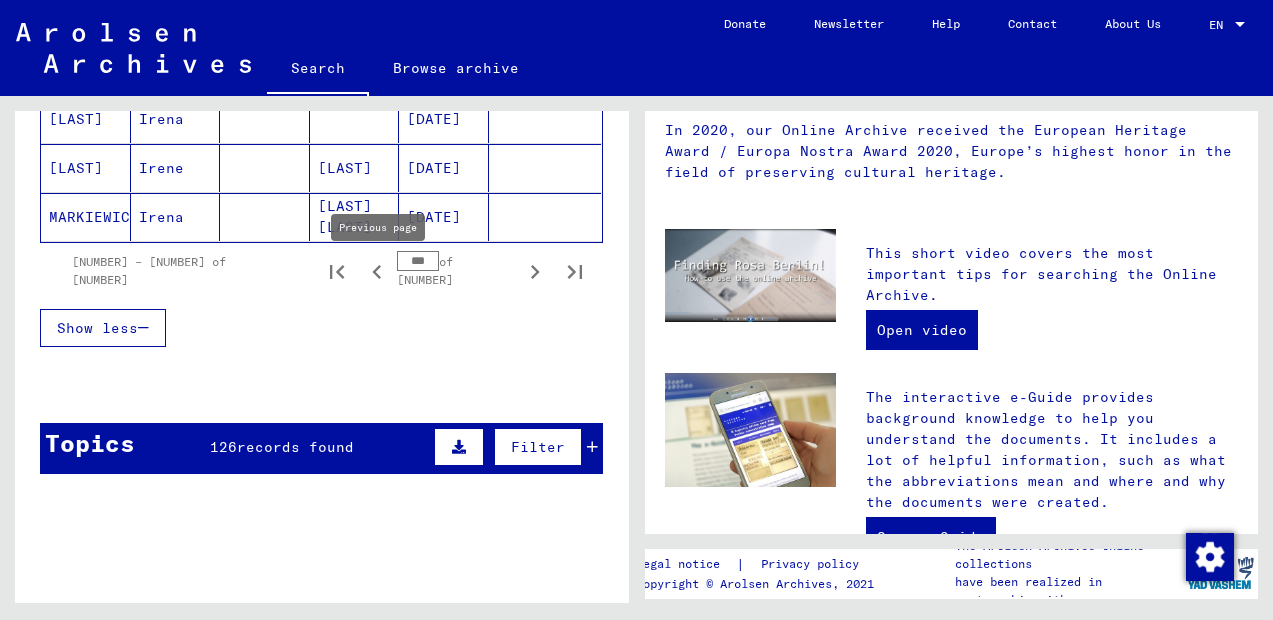 click 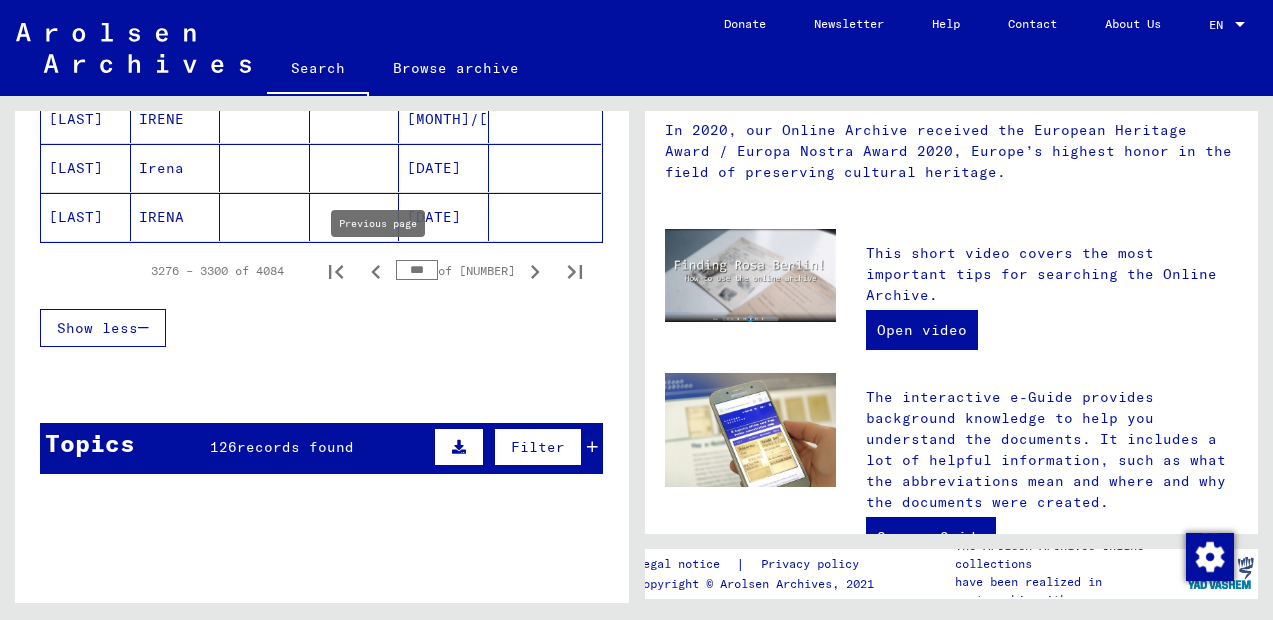click 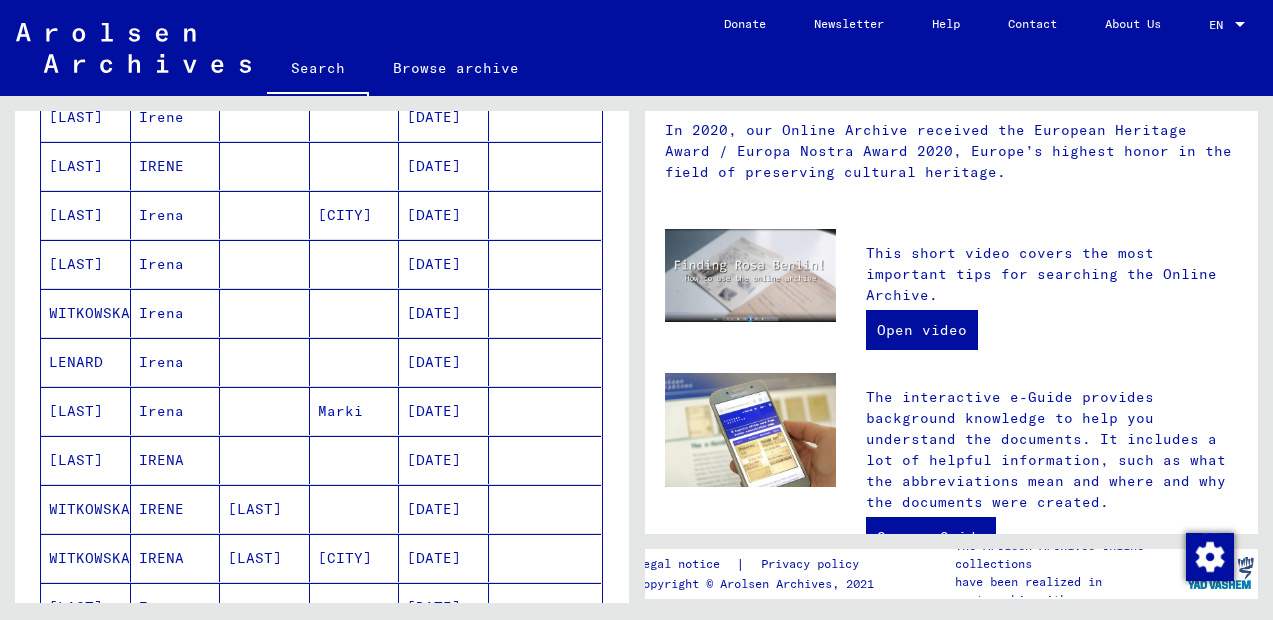 scroll, scrollTop: 1116, scrollLeft: 0, axis: vertical 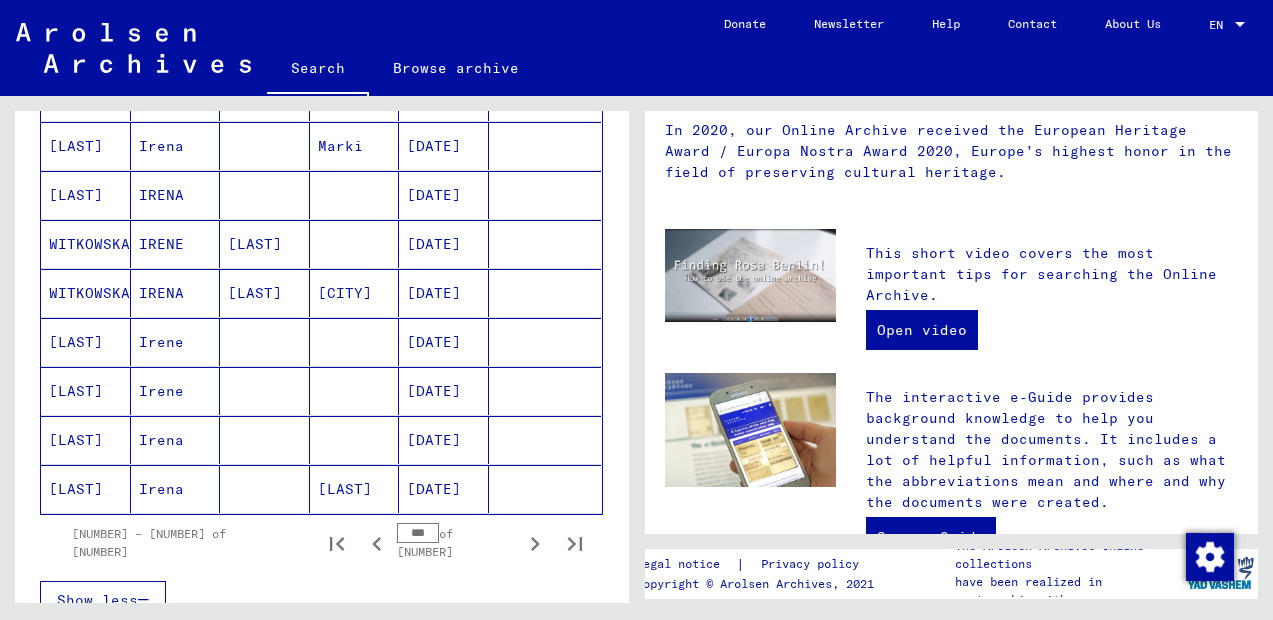 click on "Irene" at bounding box center [176, 391] 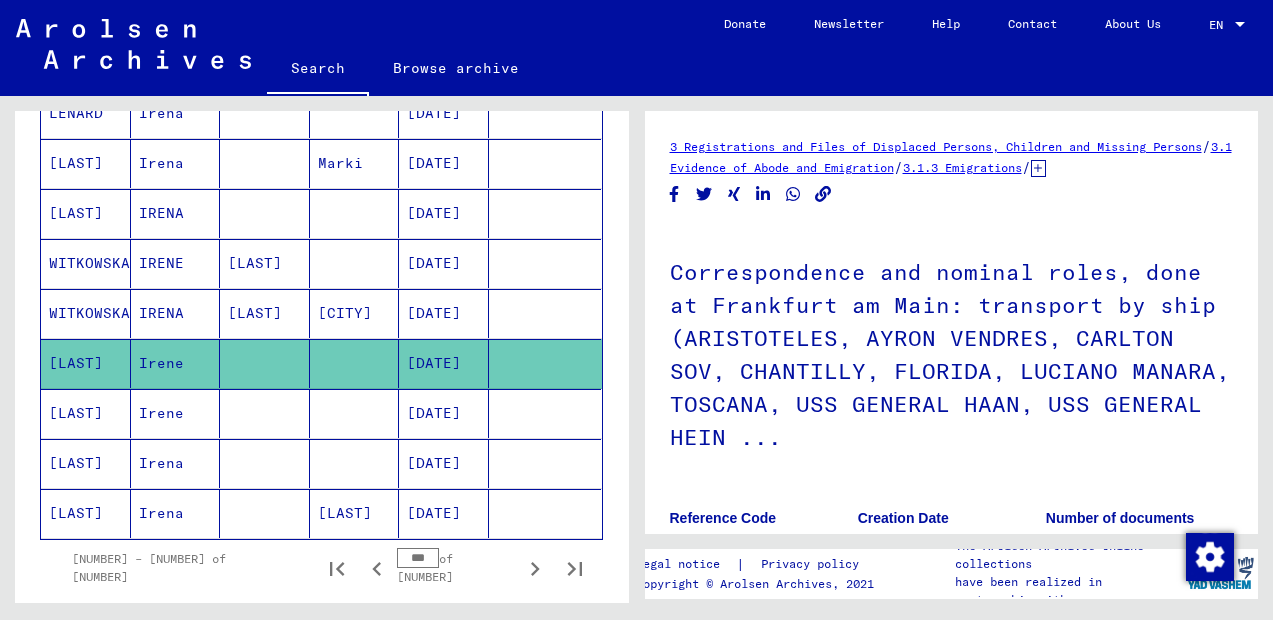 scroll, scrollTop: 565, scrollLeft: 0, axis: vertical 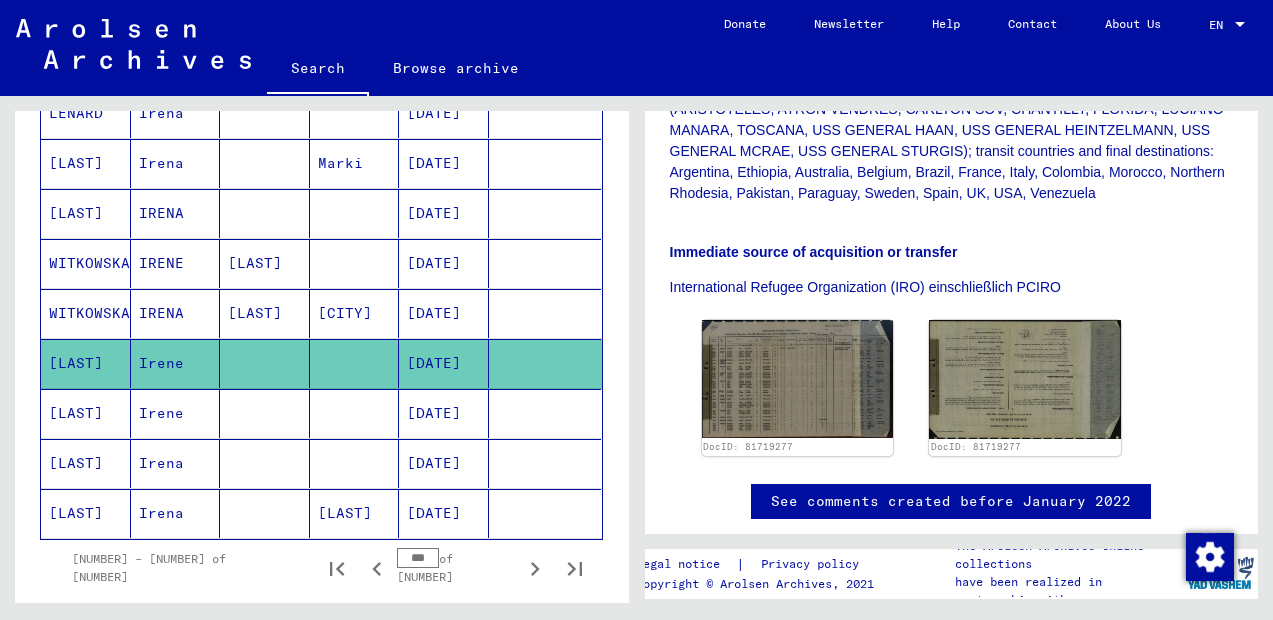click on "[DATE]" at bounding box center (444, 463) 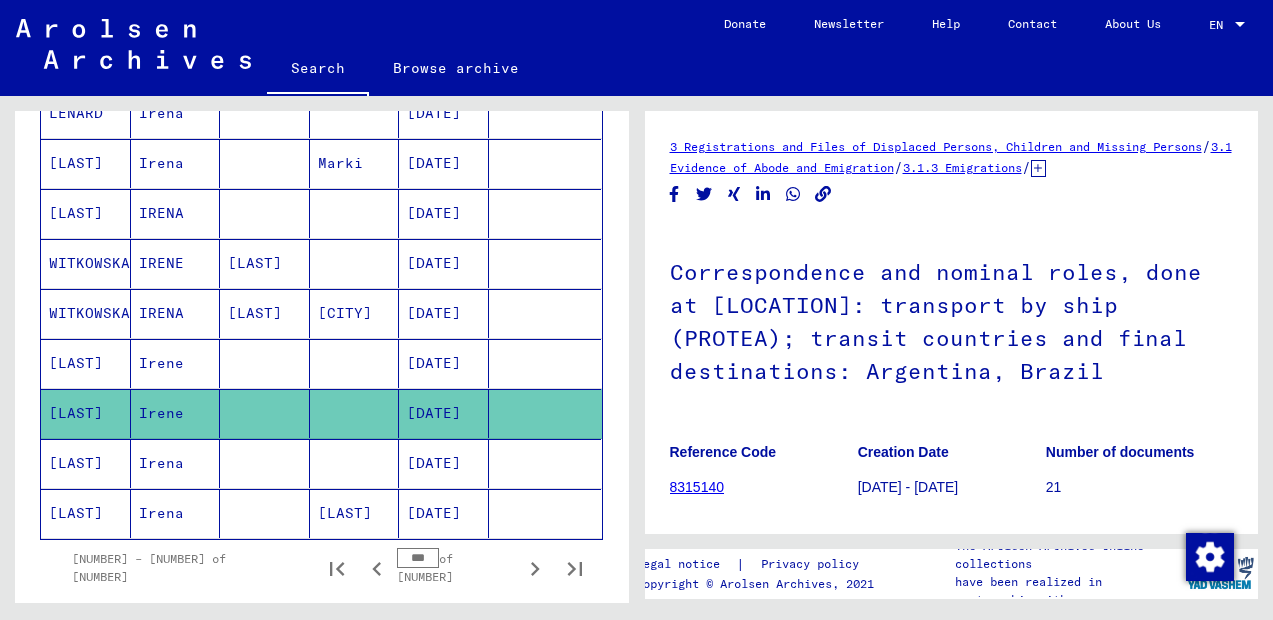 scroll, scrollTop: 41, scrollLeft: 0, axis: vertical 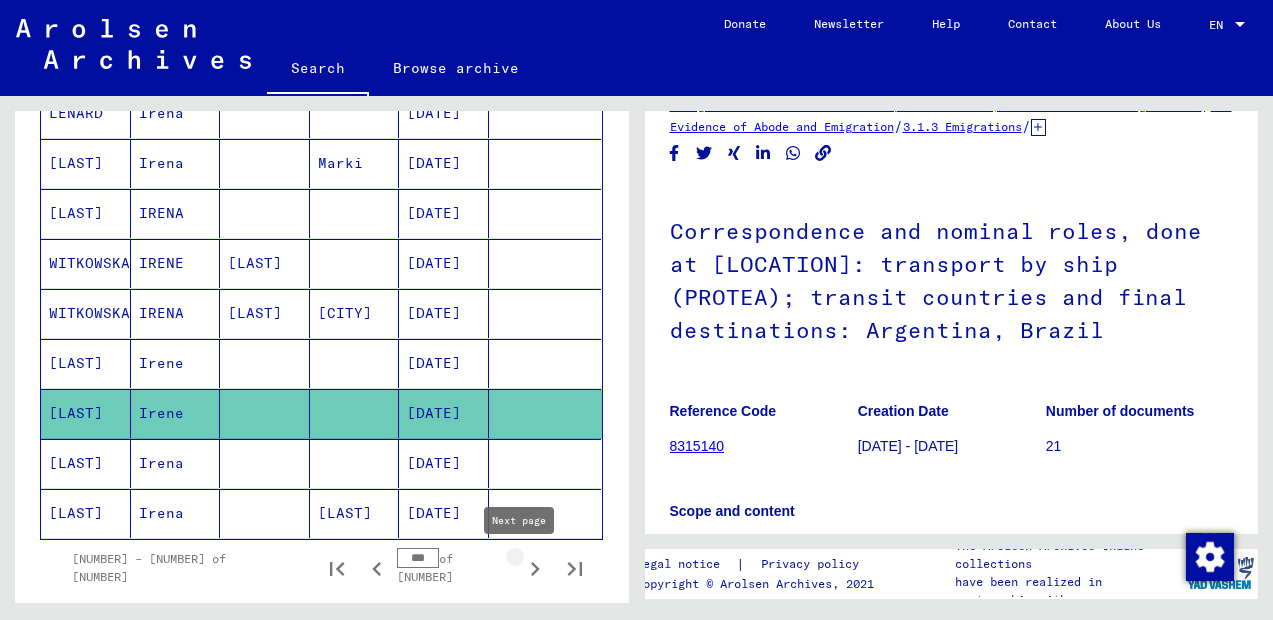click 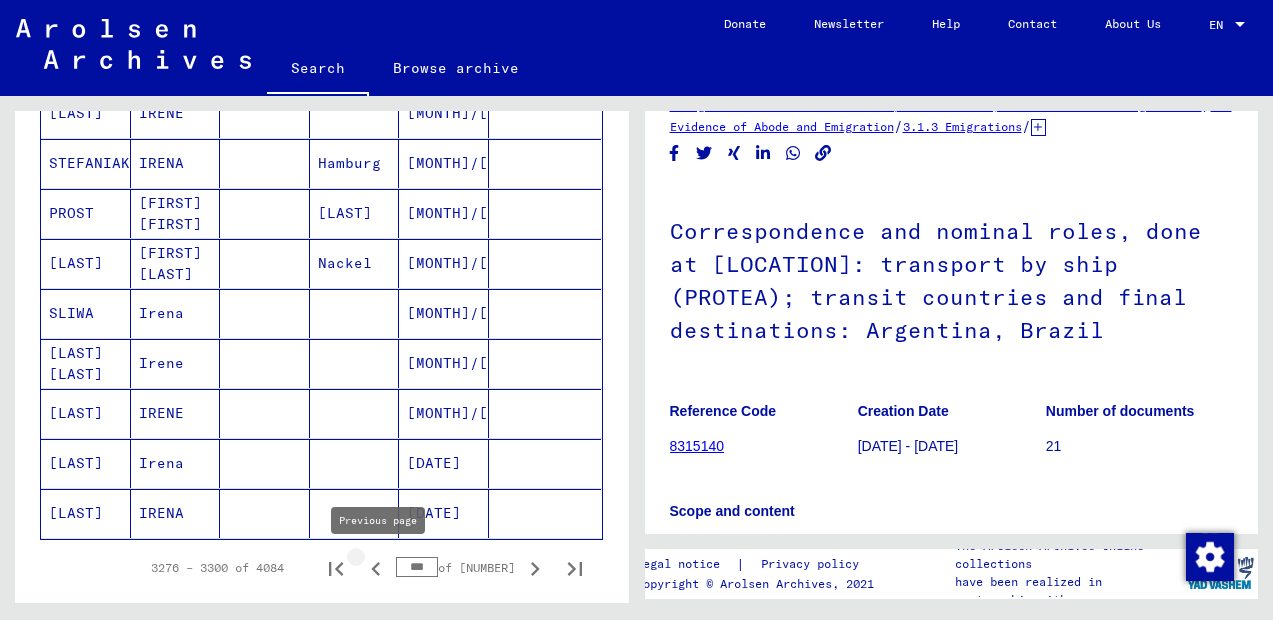 click 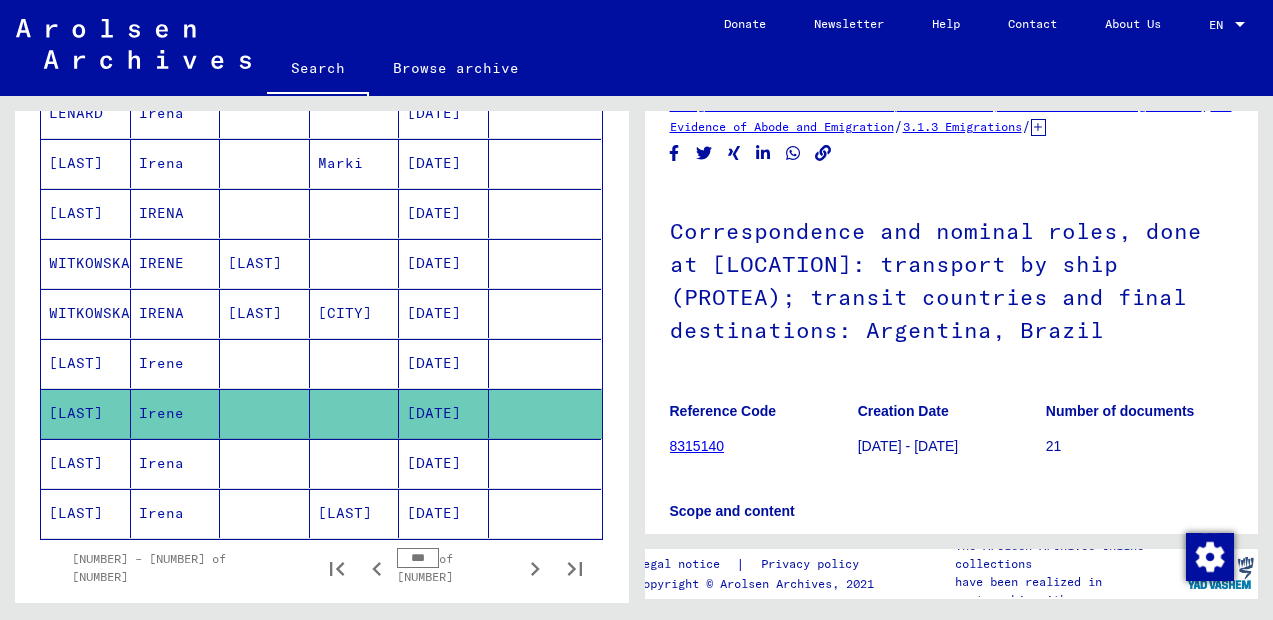 scroll, scrollTop: 860, scrollLeft: 0, axis: vertical 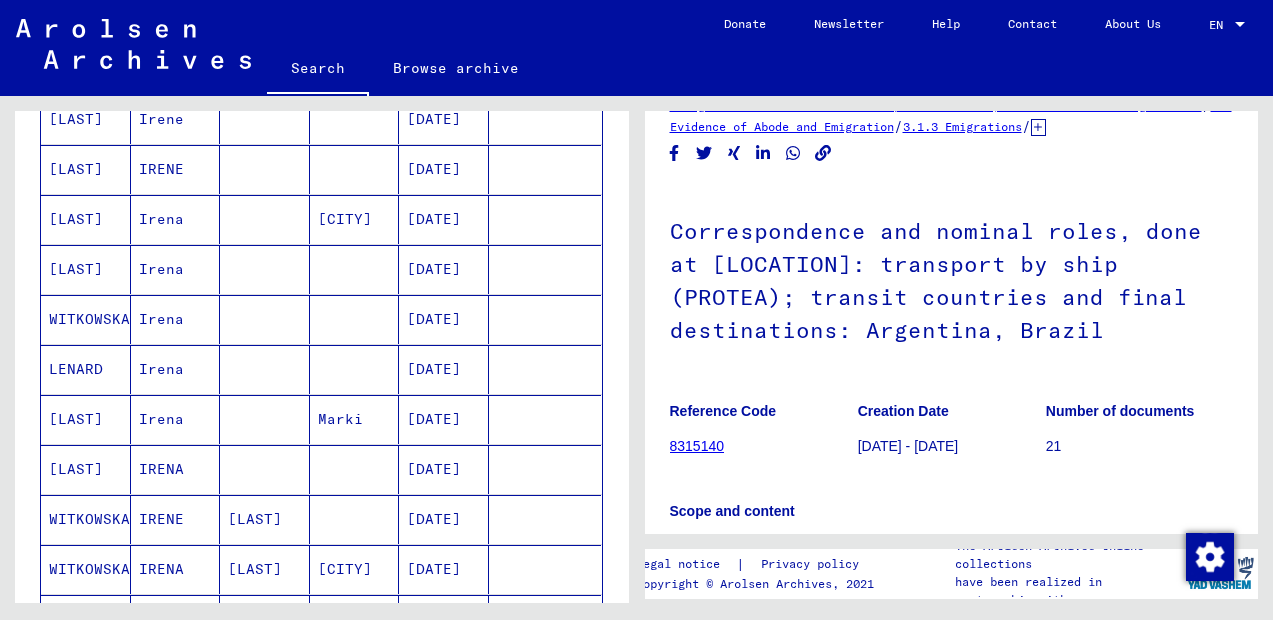click on "Irena" at bounding box center (176, 319) 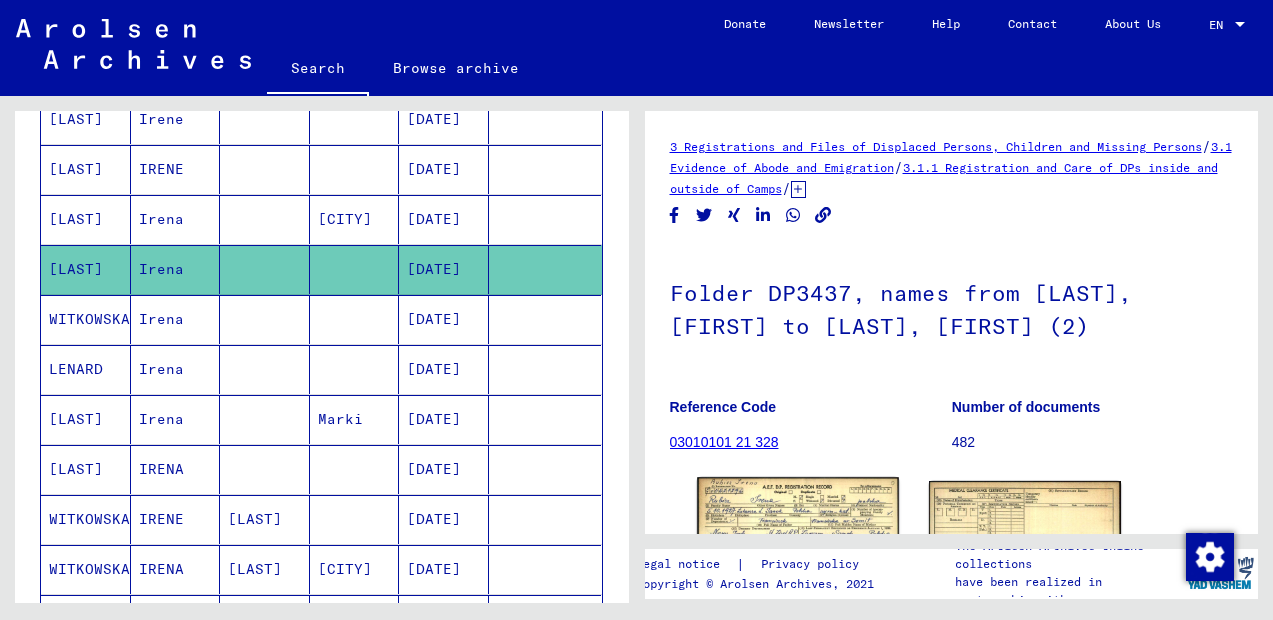 scroll, scrollTop: 20, scrollLeft: 0, axis: vertical 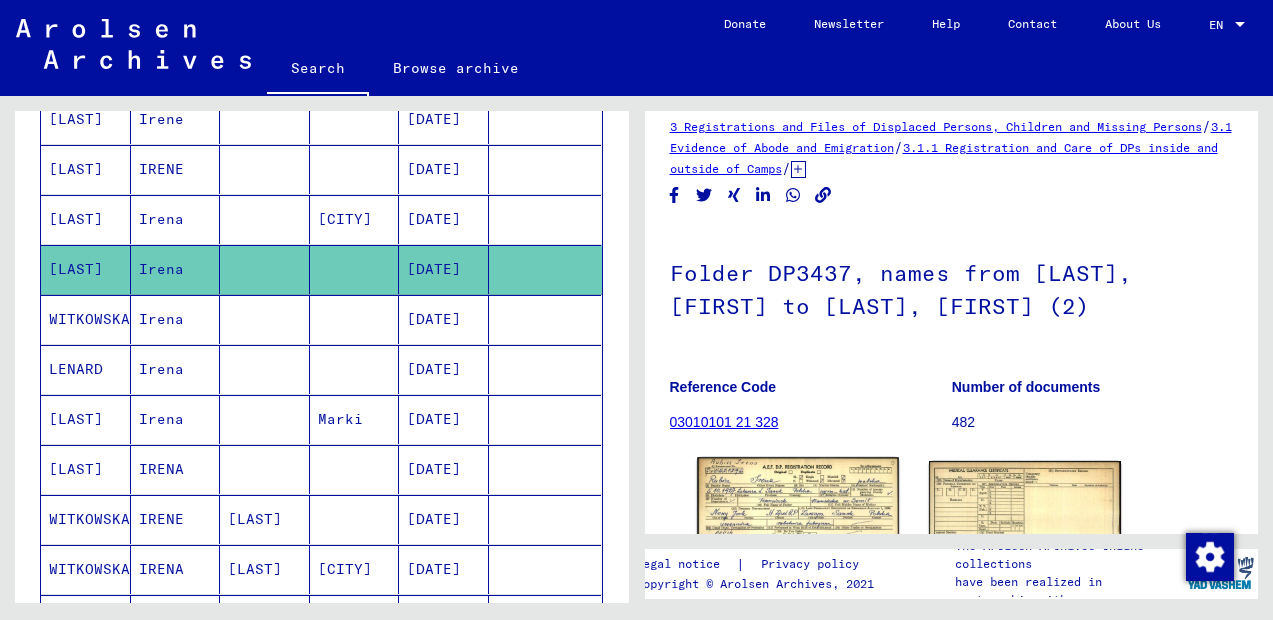 click 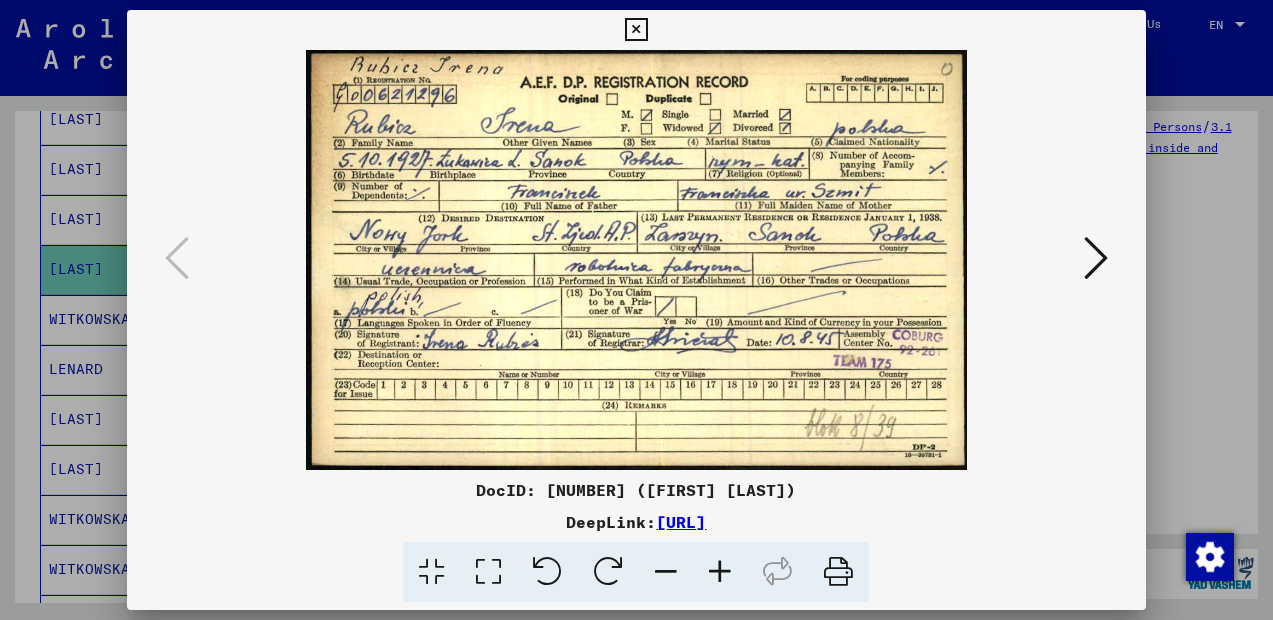click at bounding box center [636, 310] 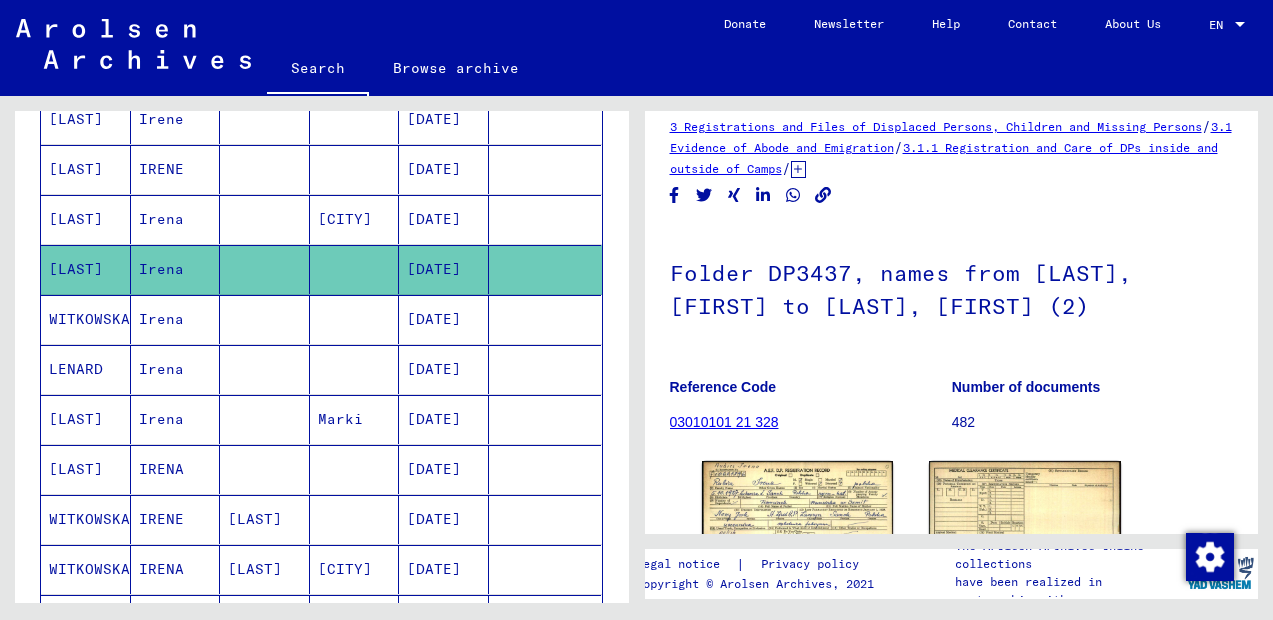 click on "Irena" at bounding box center (176, 369) 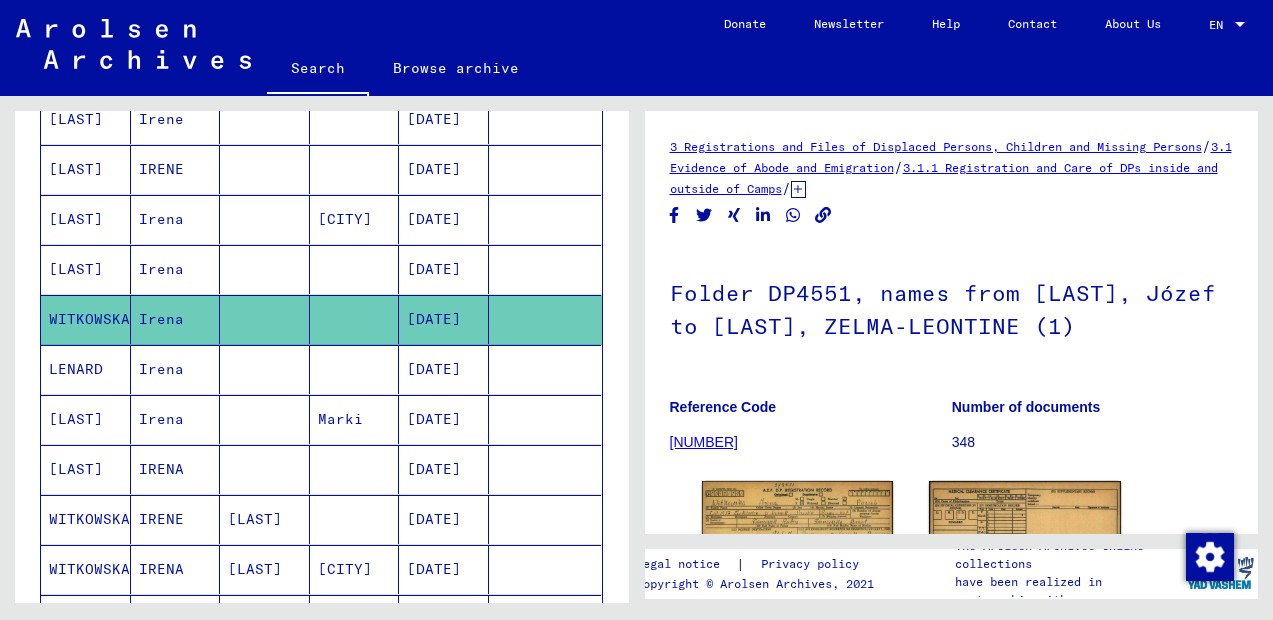 scroll, scrollTop: 0, scrollLeft: 0, axis: both 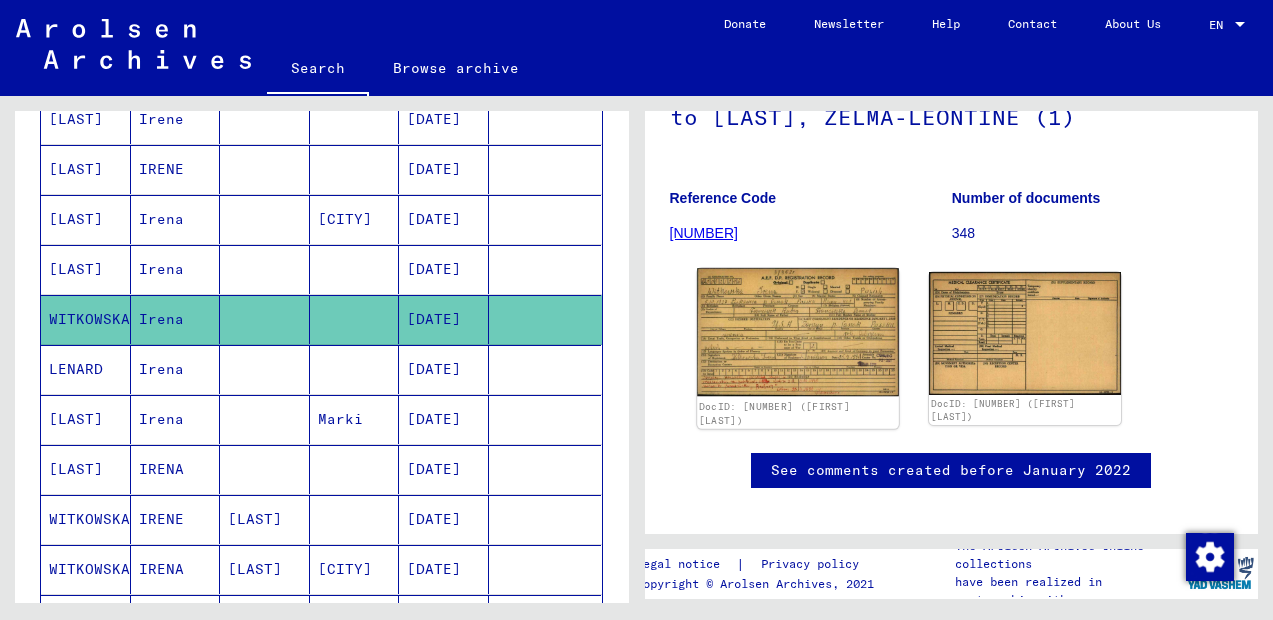 click 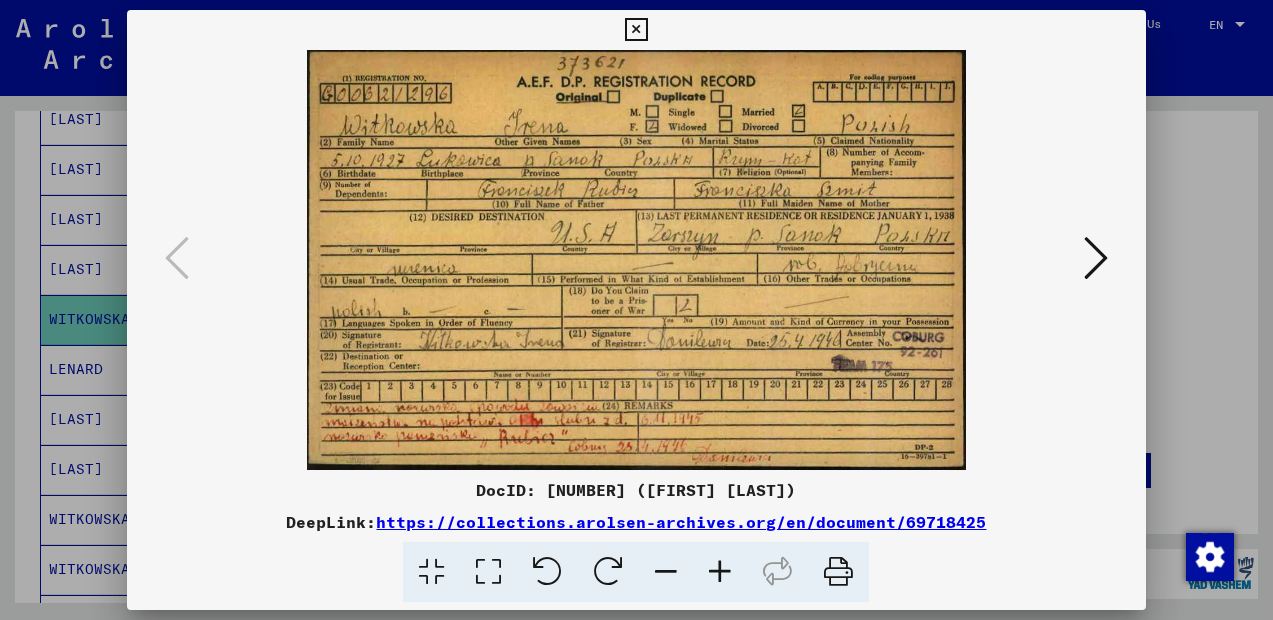 click at bounding box center (636, 310) 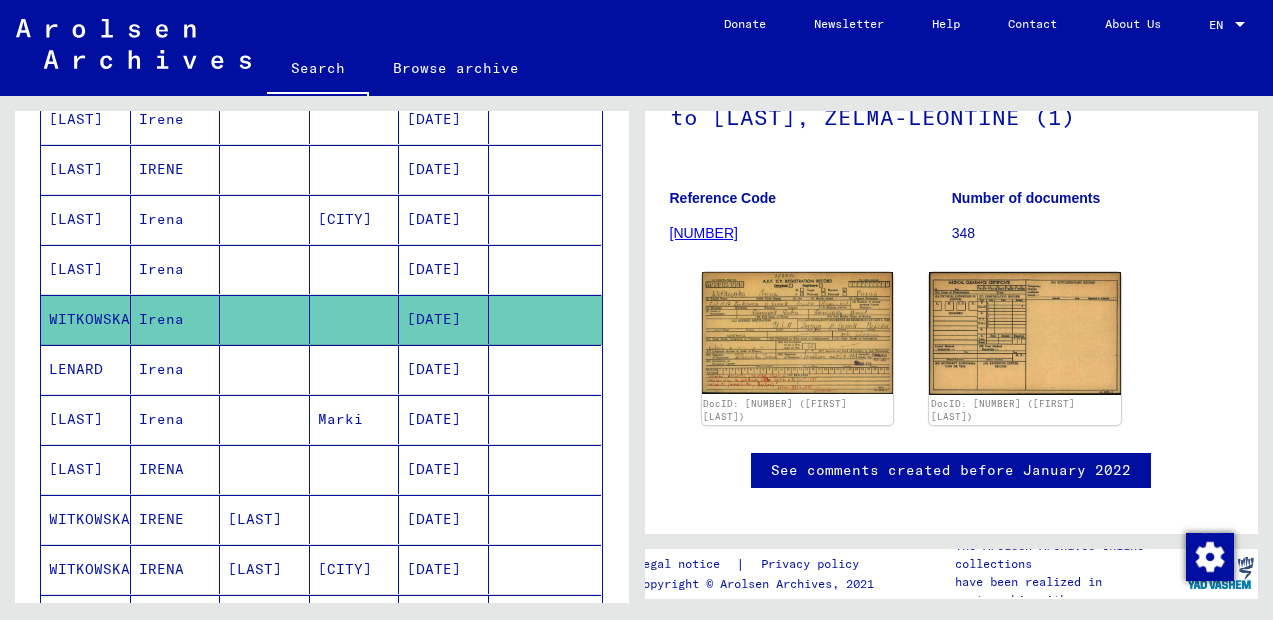 click on "IRENE" at bounding box center (176, 569) 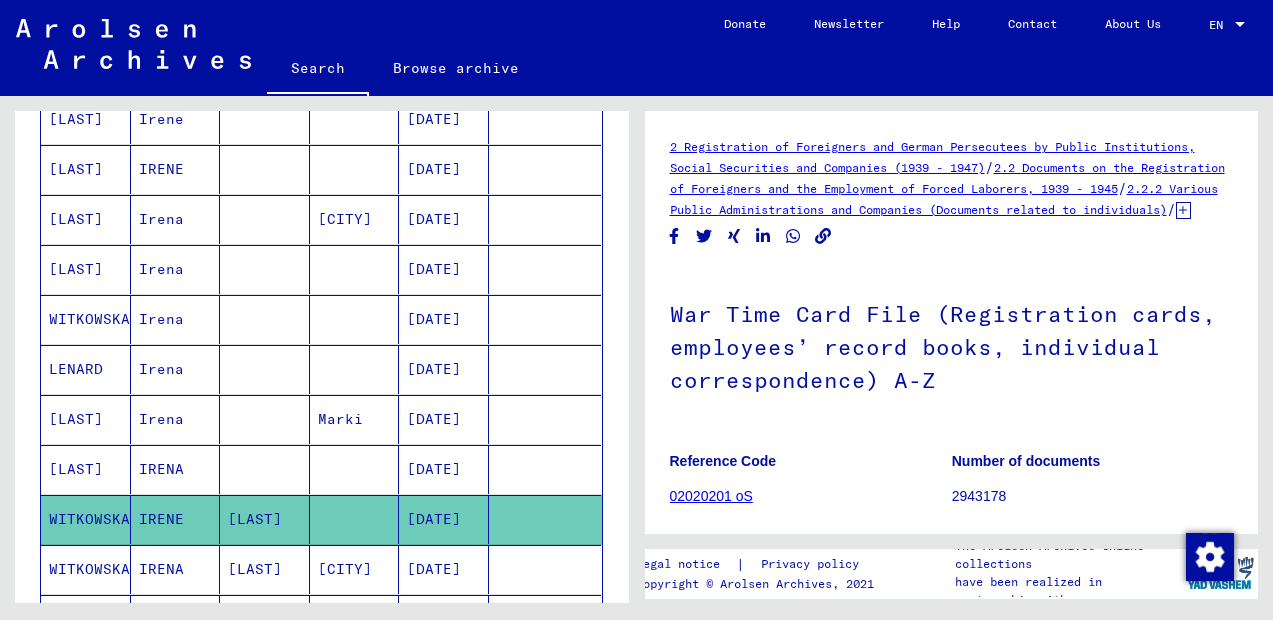 scroll, scrollTop: 308, scrollLeft: 0, axis: vertical 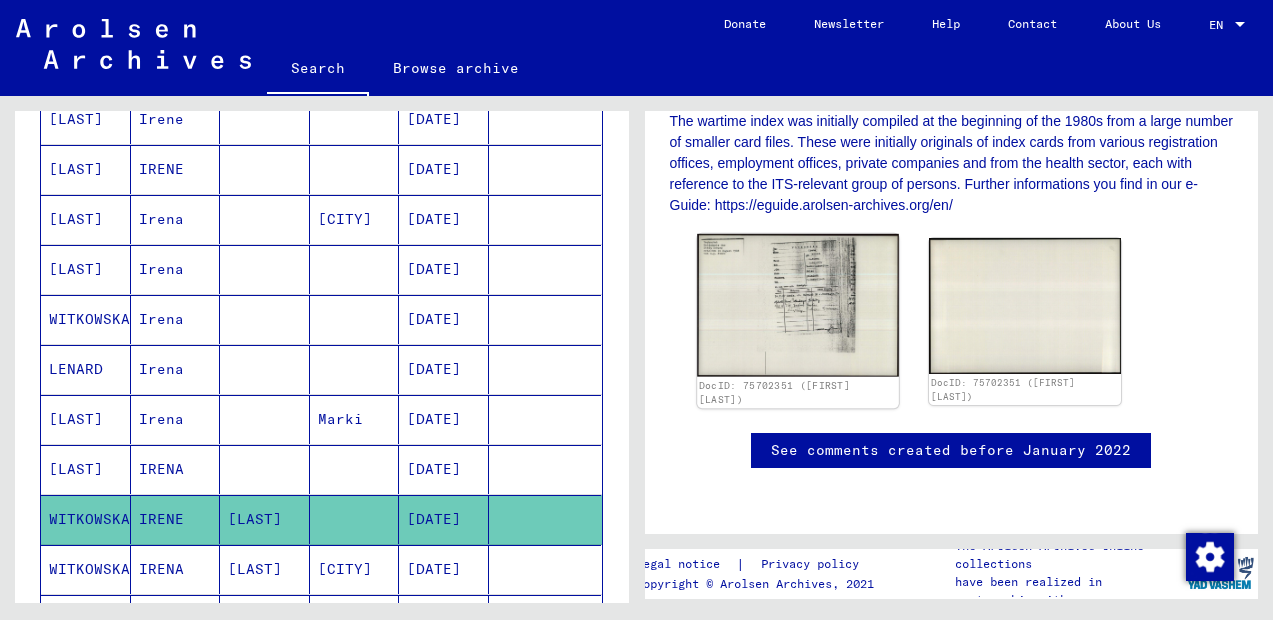 click 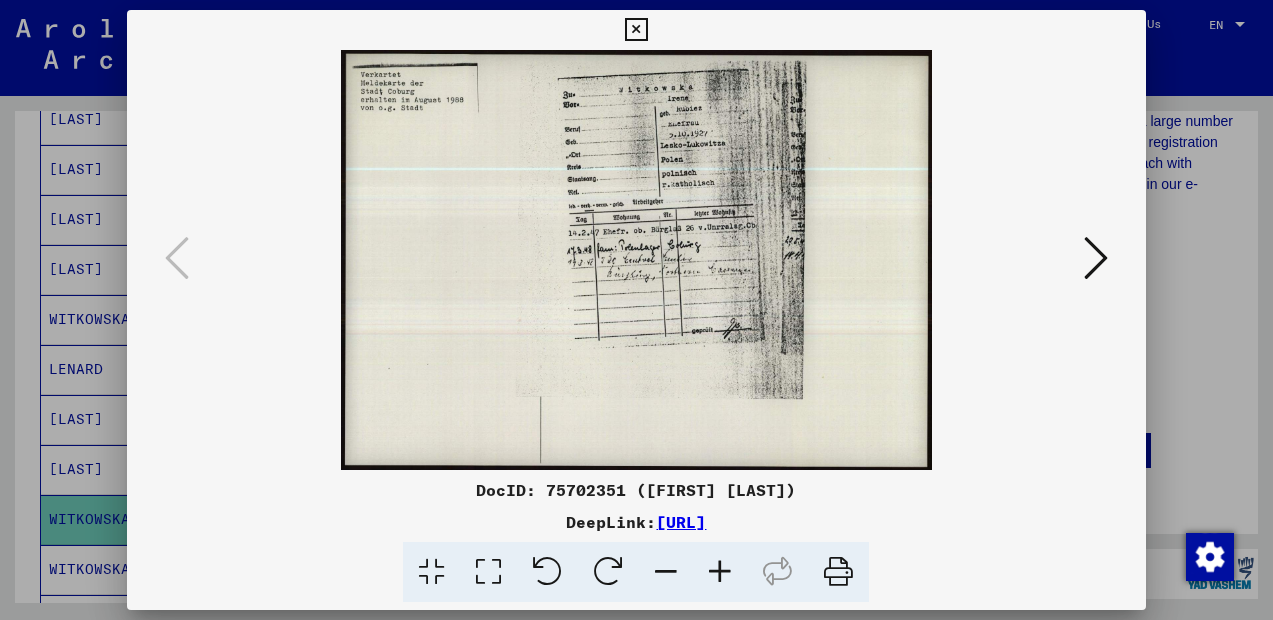 click at bounding box center (636, 310) 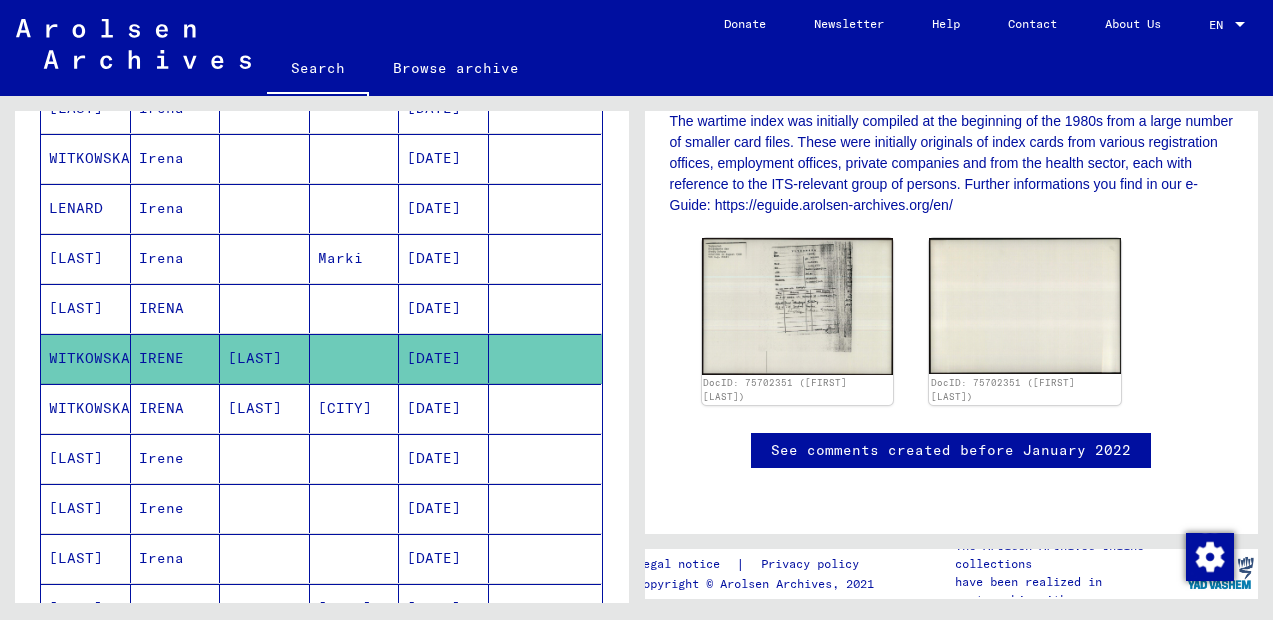 scroll, scrollTop: 1136, scrollLeft: 0, axis: vertical 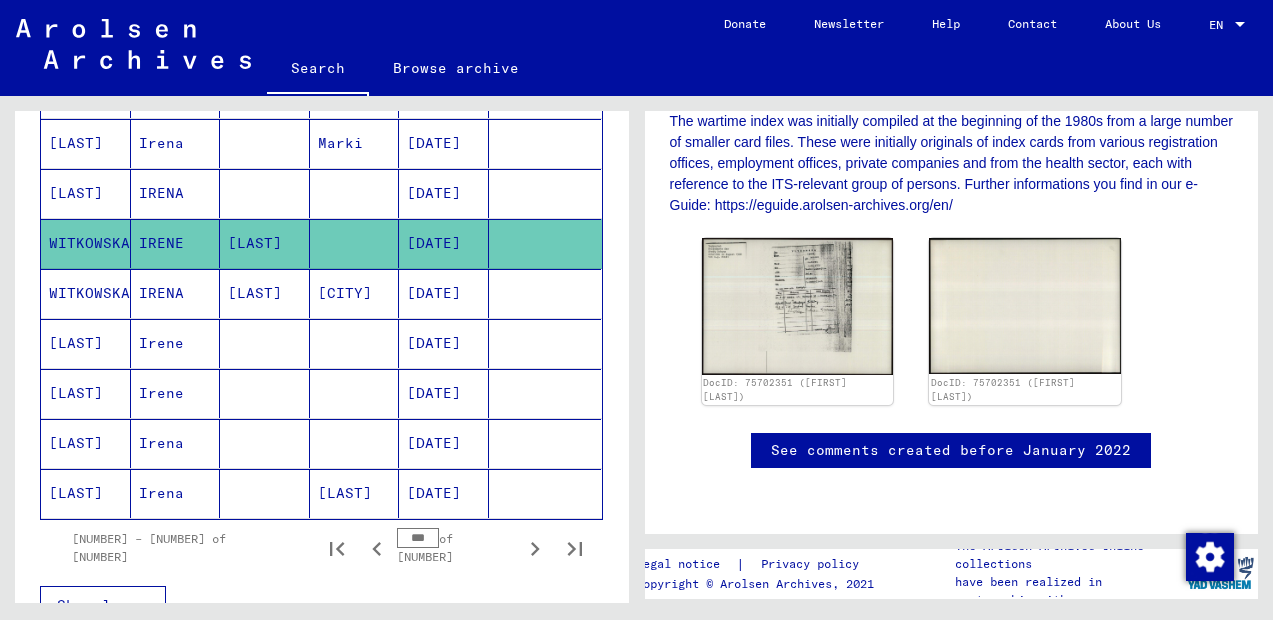 click on "Irene" at bounding box center [176, 393] 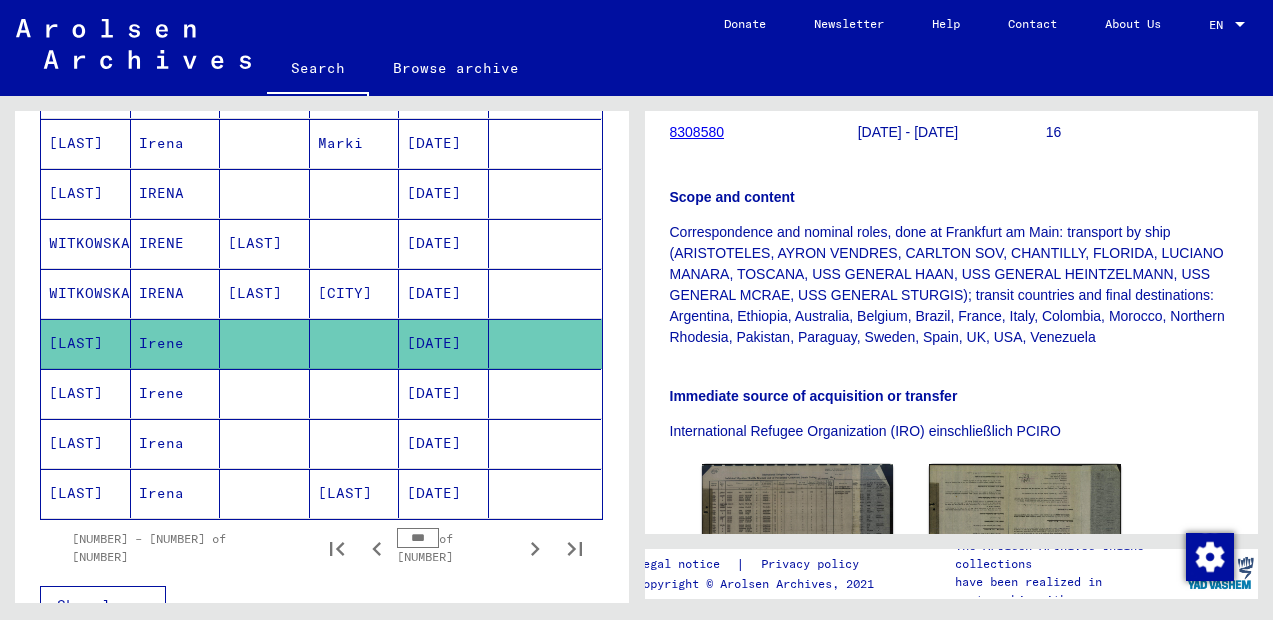 scroll, scrollTop: 698, scrollLeft: 0, axis: vertical 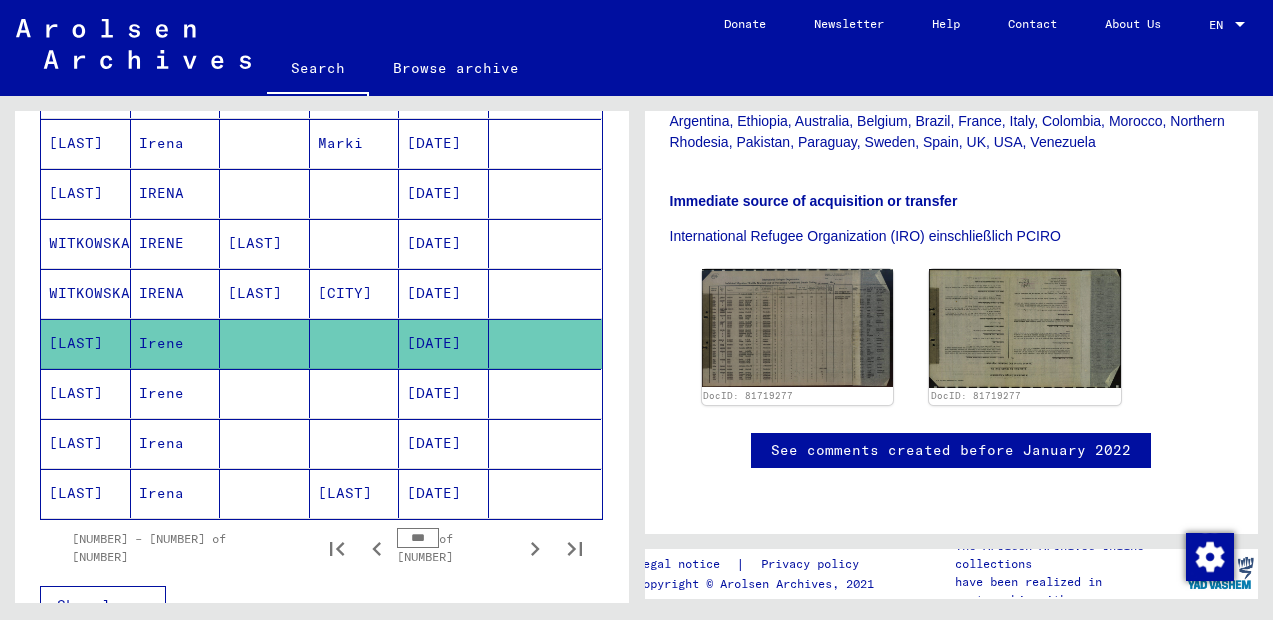 click on "[DATE]" at bounding box center [444, 443] 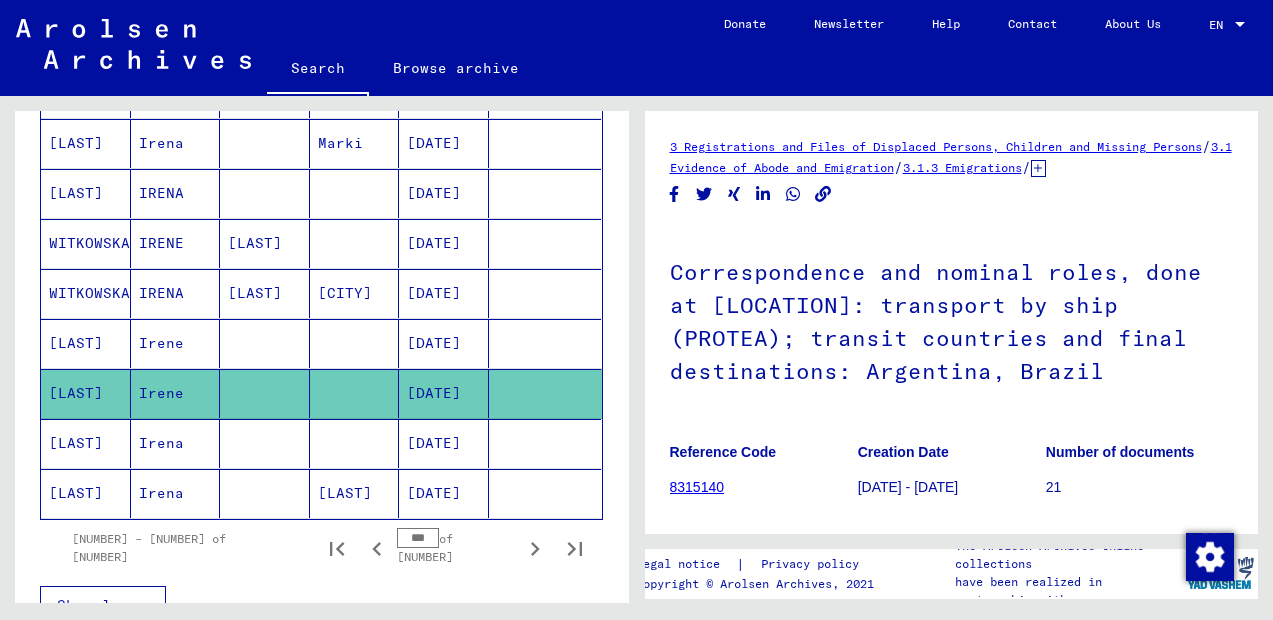 scroll, scrollTop: 376, scrollLeft: 0, axis: vertical 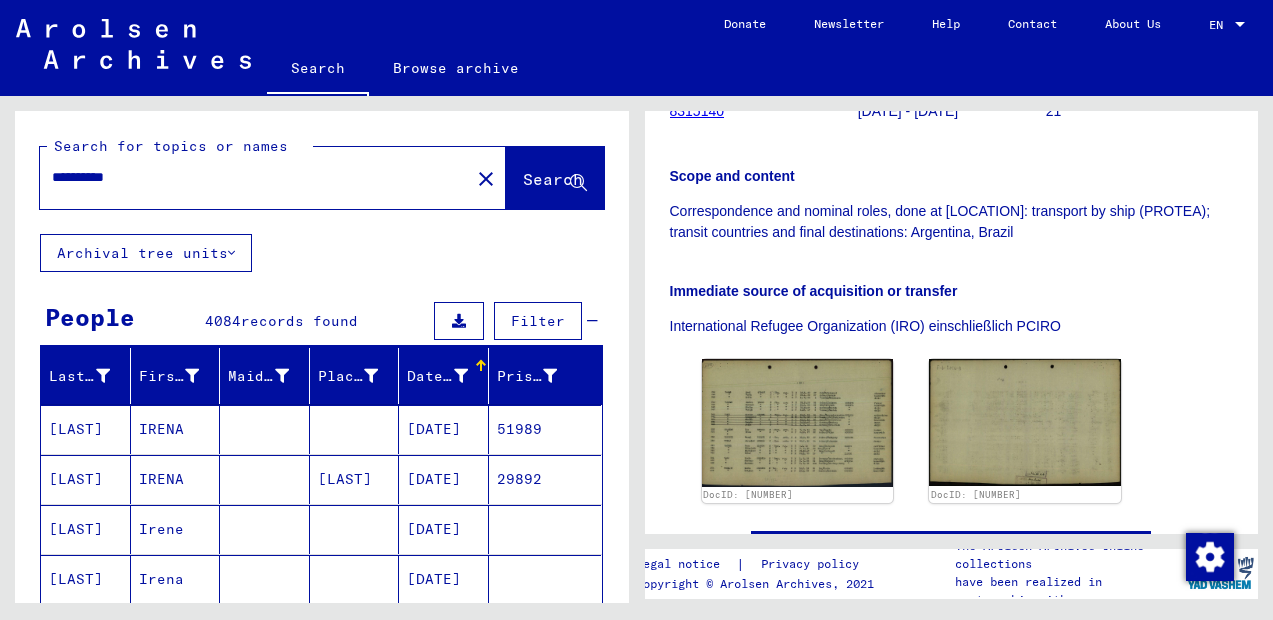 drag, startPoint x: 146, startPoint y: 176, endPoint x: -75, endPoint y: 162, distance: 221.443 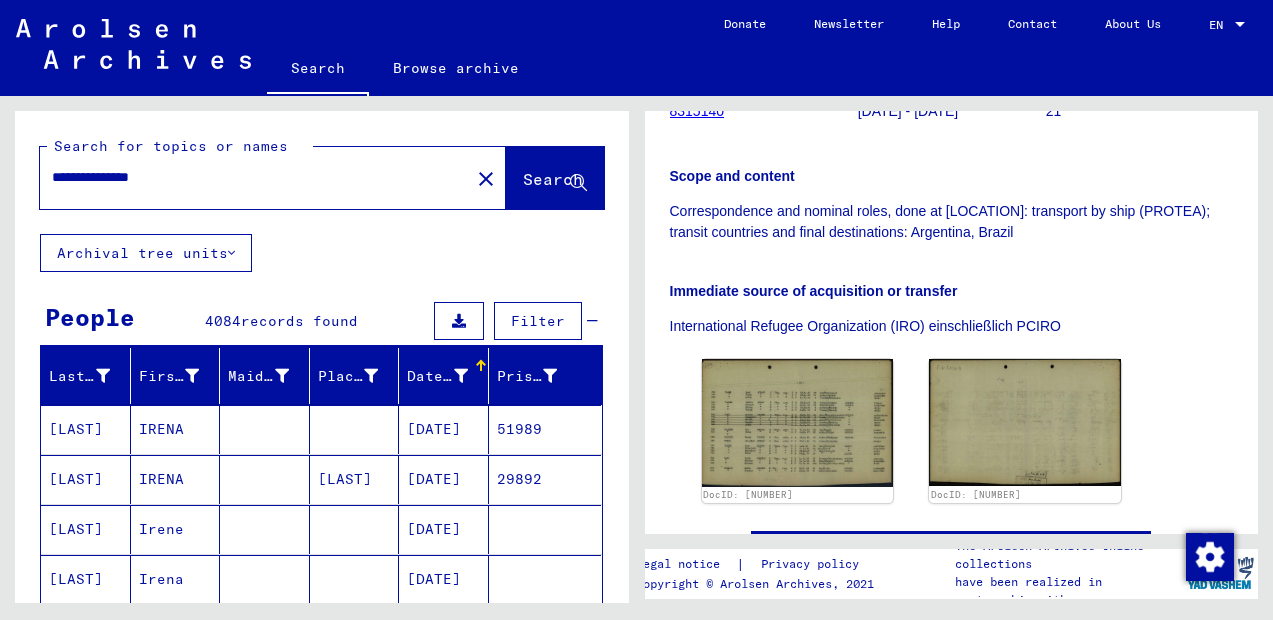 type on "**********" 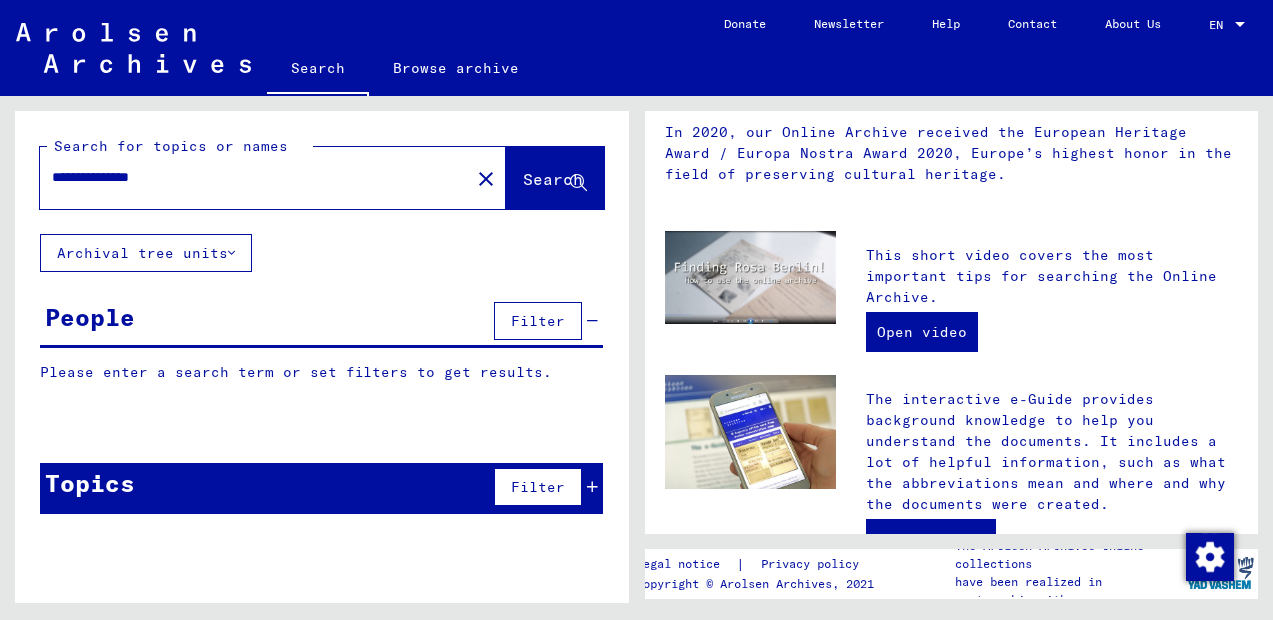 scroll, scrollTop: 0, scrollLeft: 0, axis: both 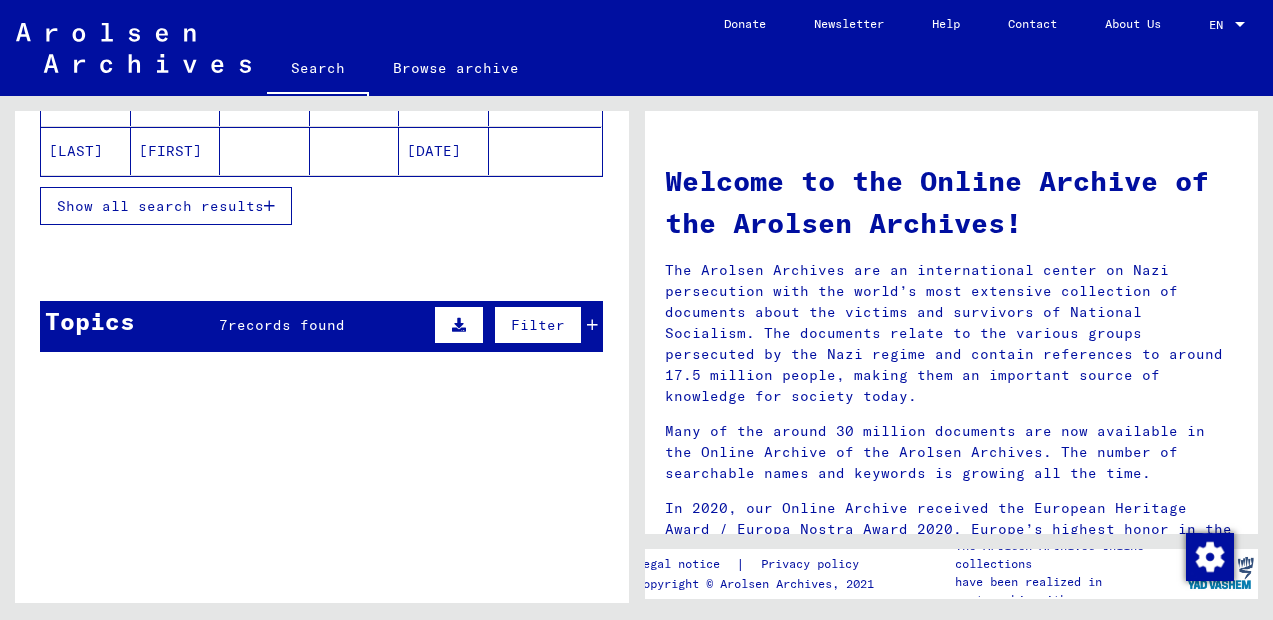 click at bounding box center (269, 206) 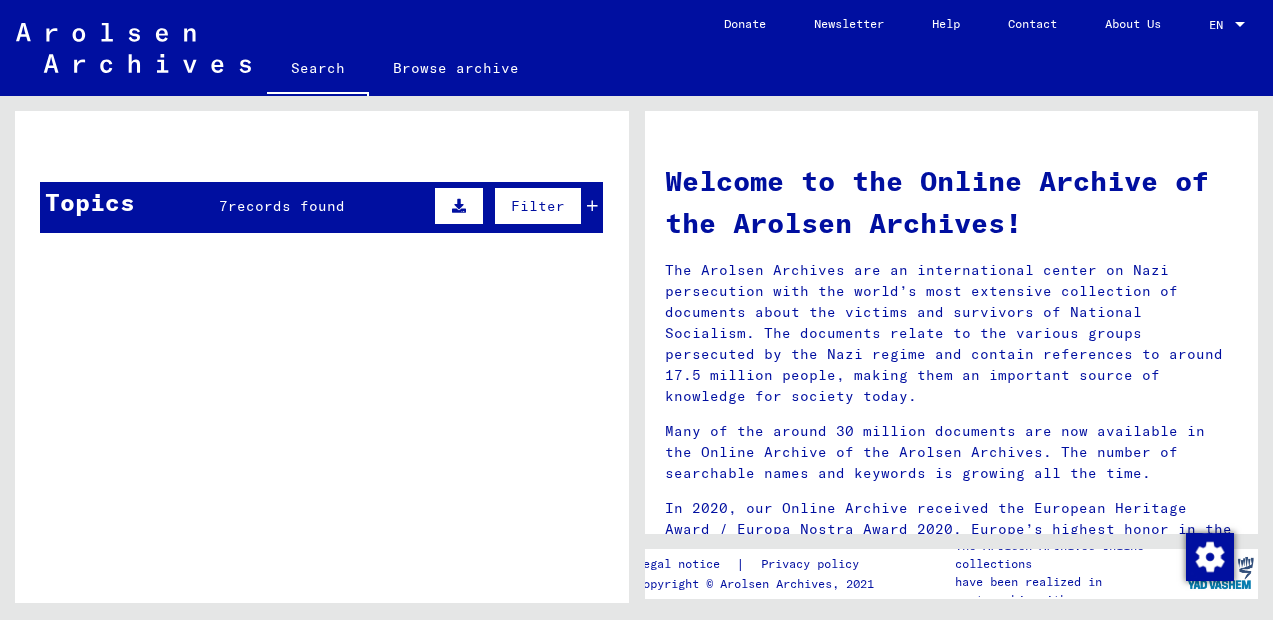 scroll, scrollTop: 1363, scrollLeft: 0, axis: vertical 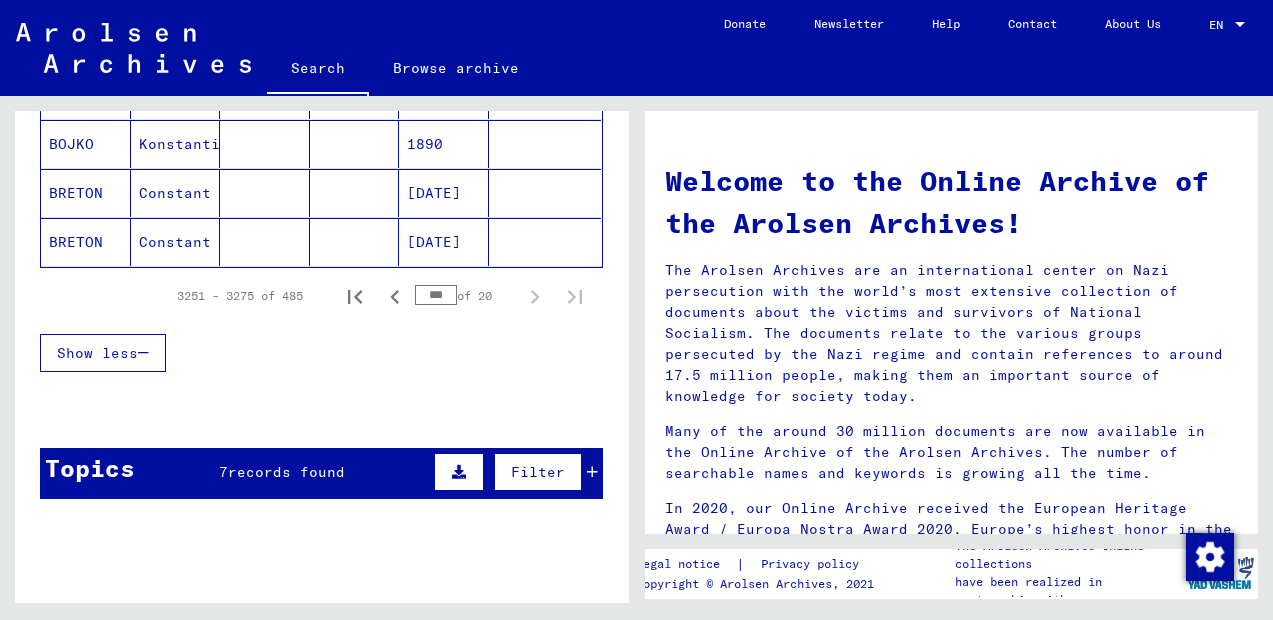 click on "***" at bounding box center [436, 295] 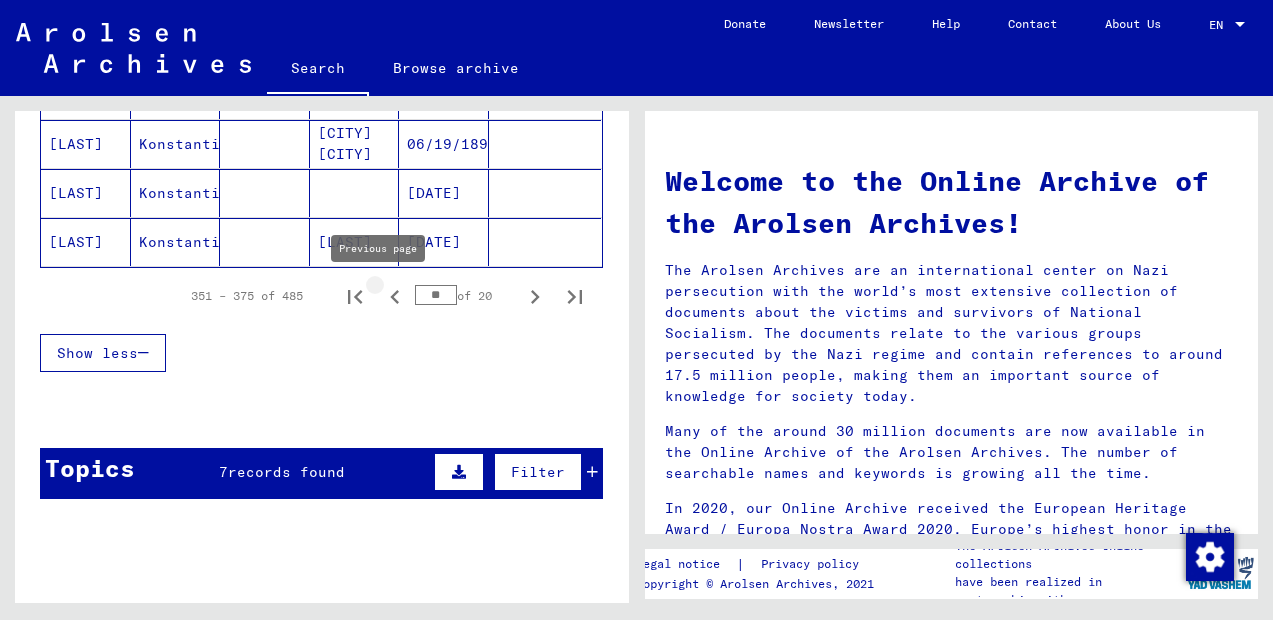 click 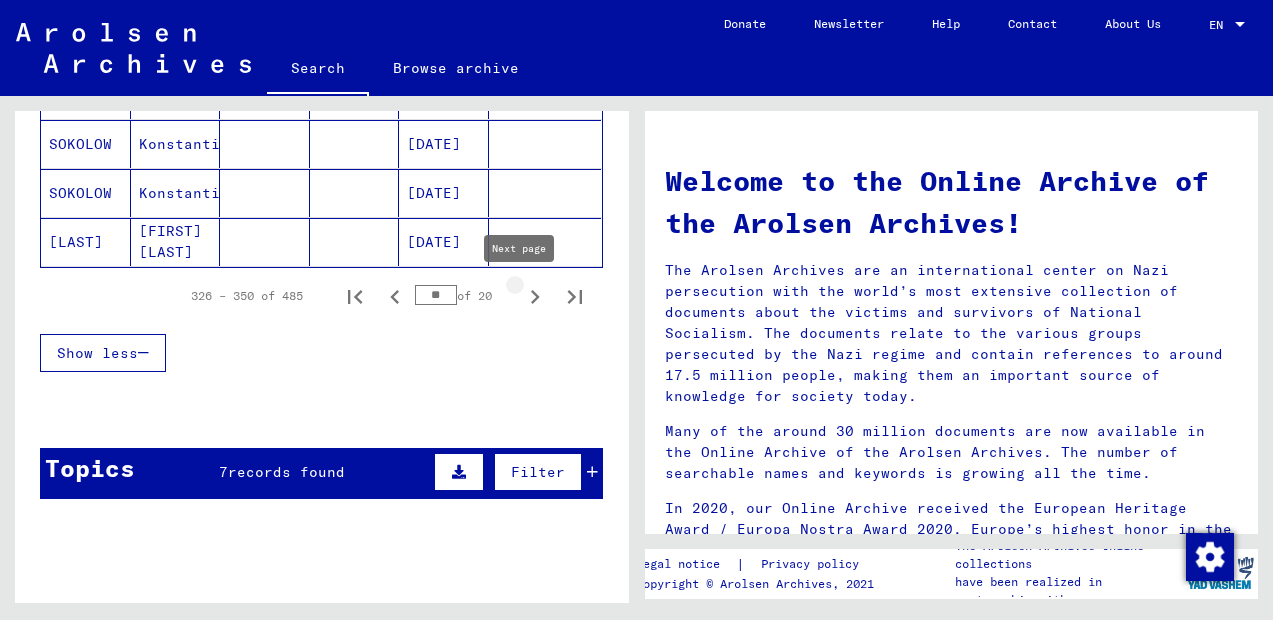 click 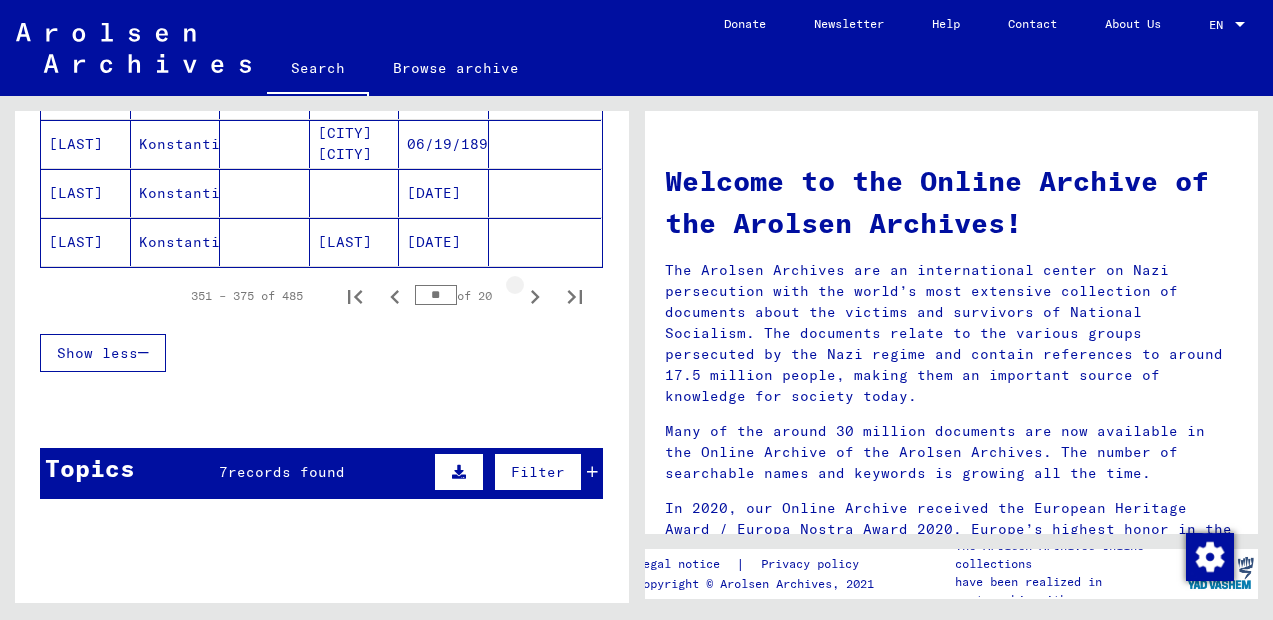 click 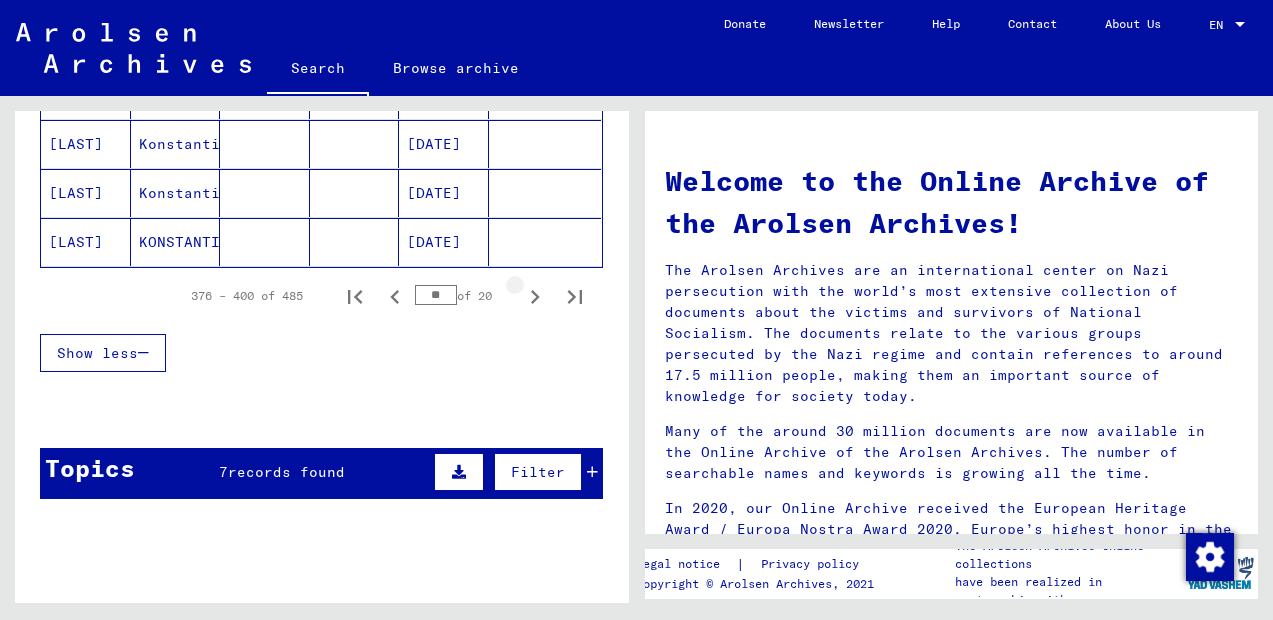 click 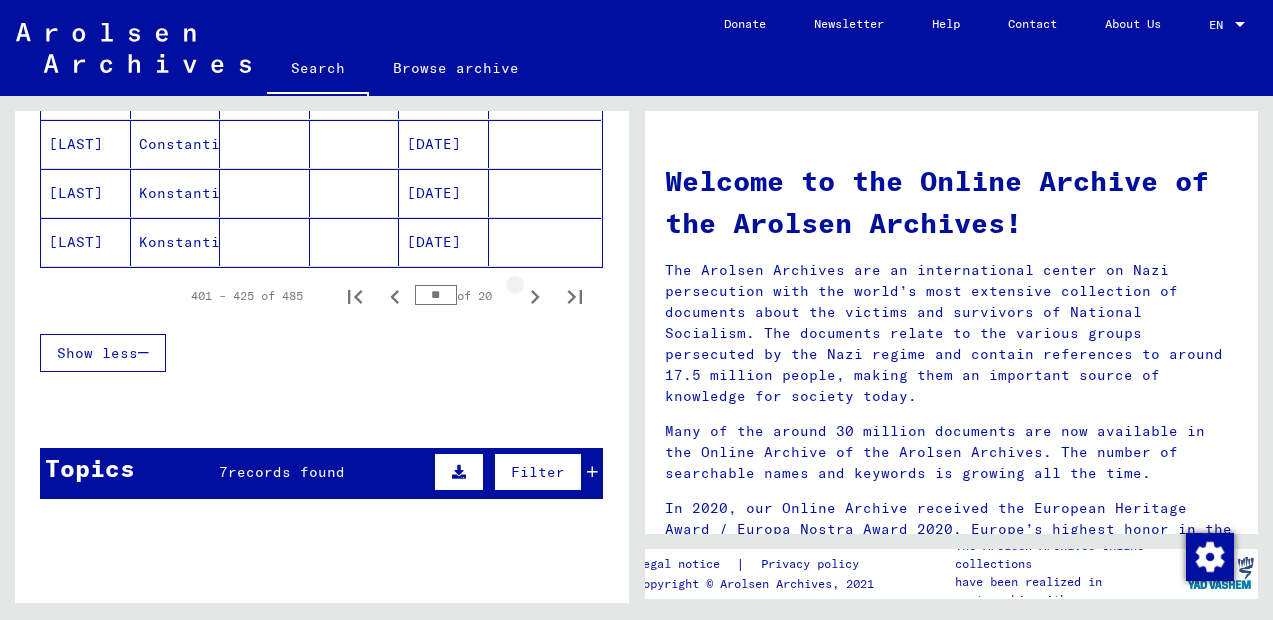 click 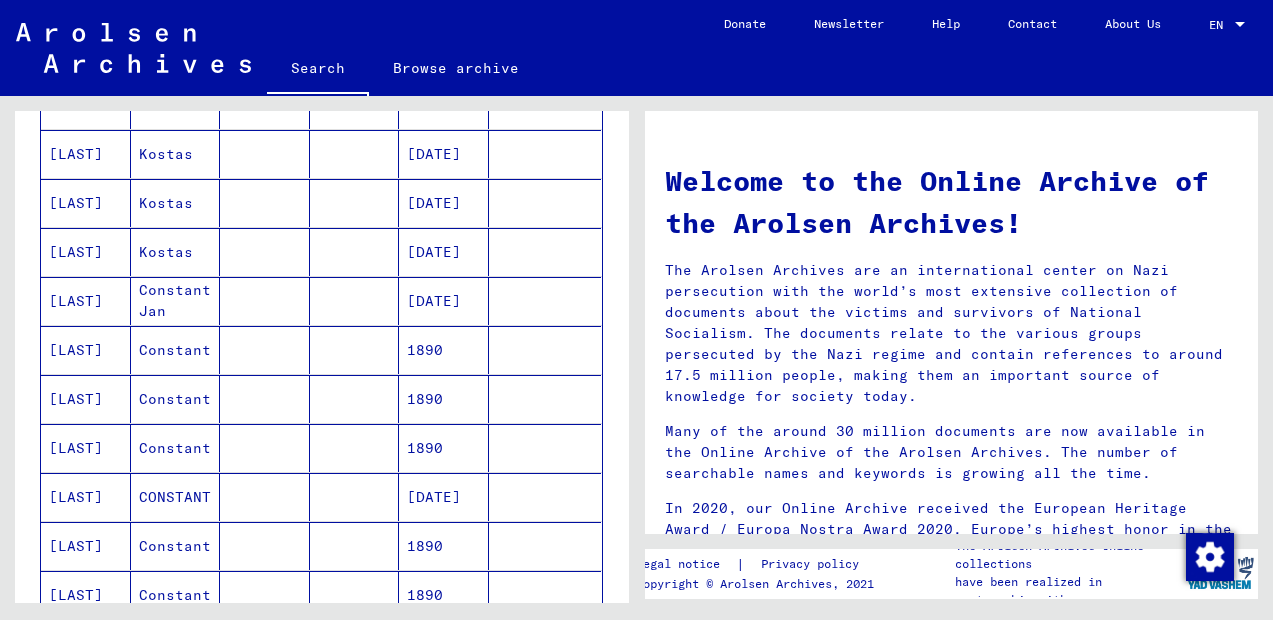 scroll, scrollTop: 597, scrollLeft: 0, axis: vertical 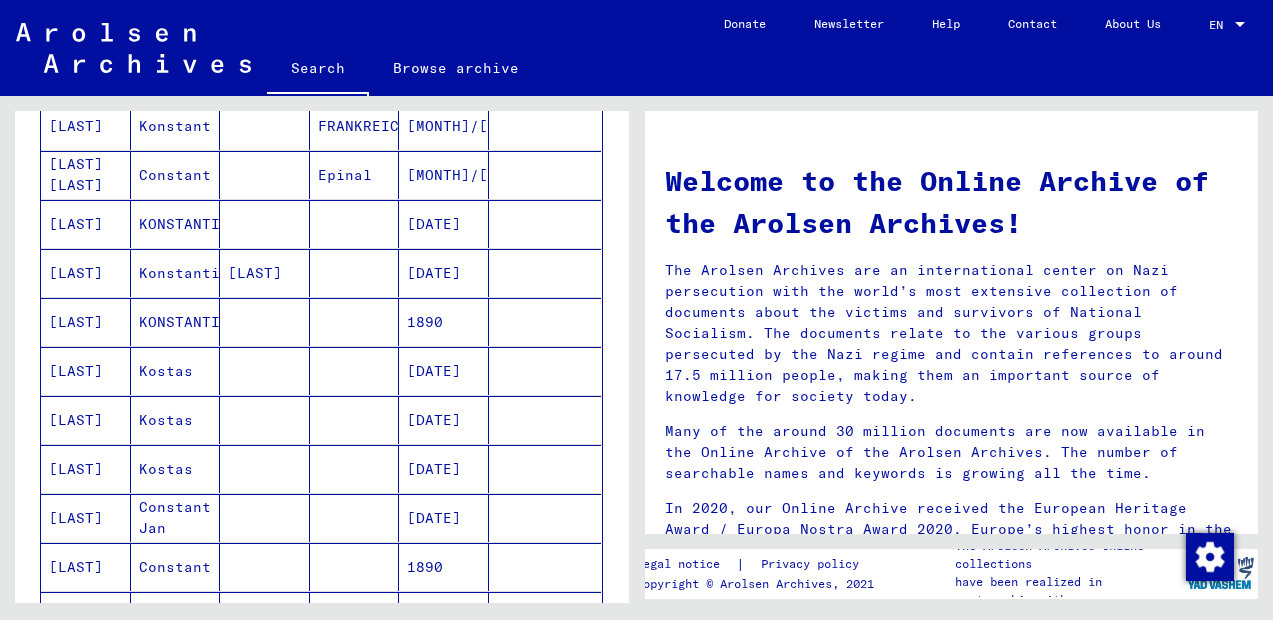 click on "[DATE]" at bounding box center (444, 273) 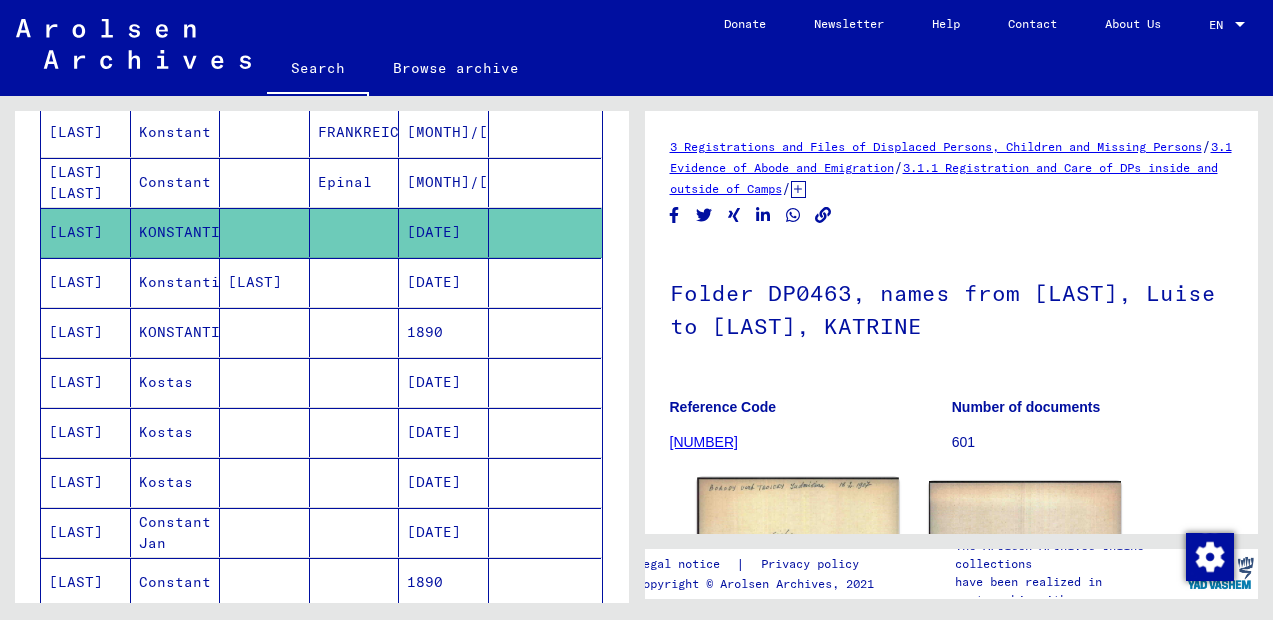 scroll, scrollTop: 207, scrollLeft: 0, axis: vertical 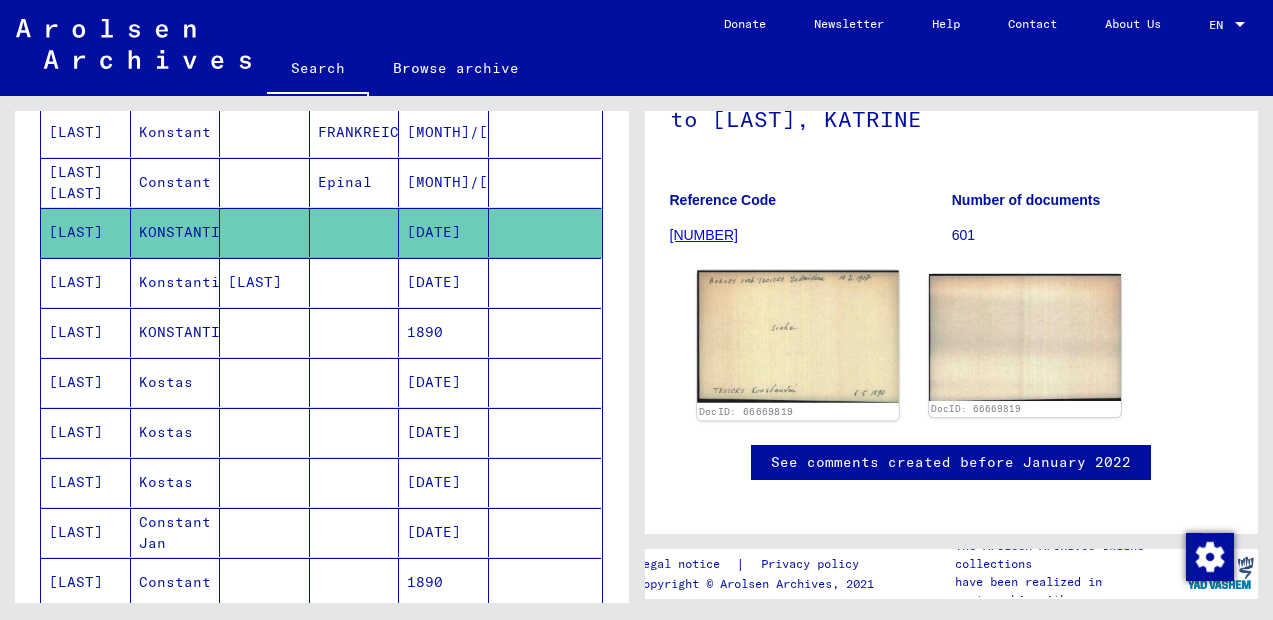 click 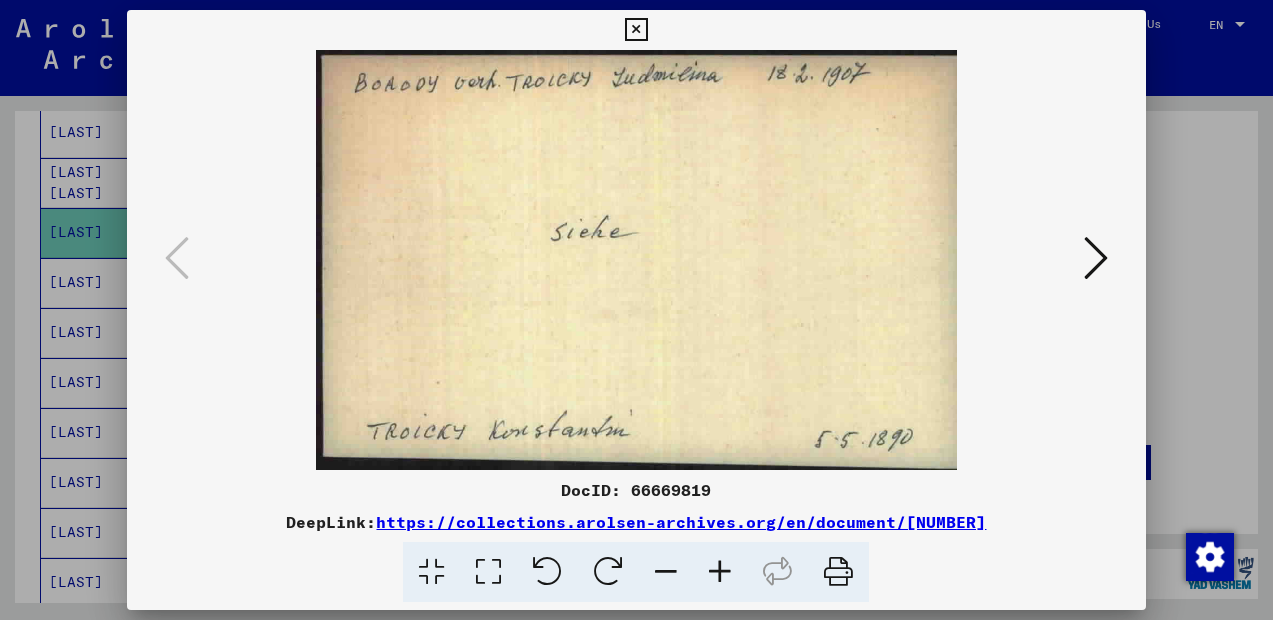 scroll, scrollTop: 0, scrollLeft: 0, axis: both 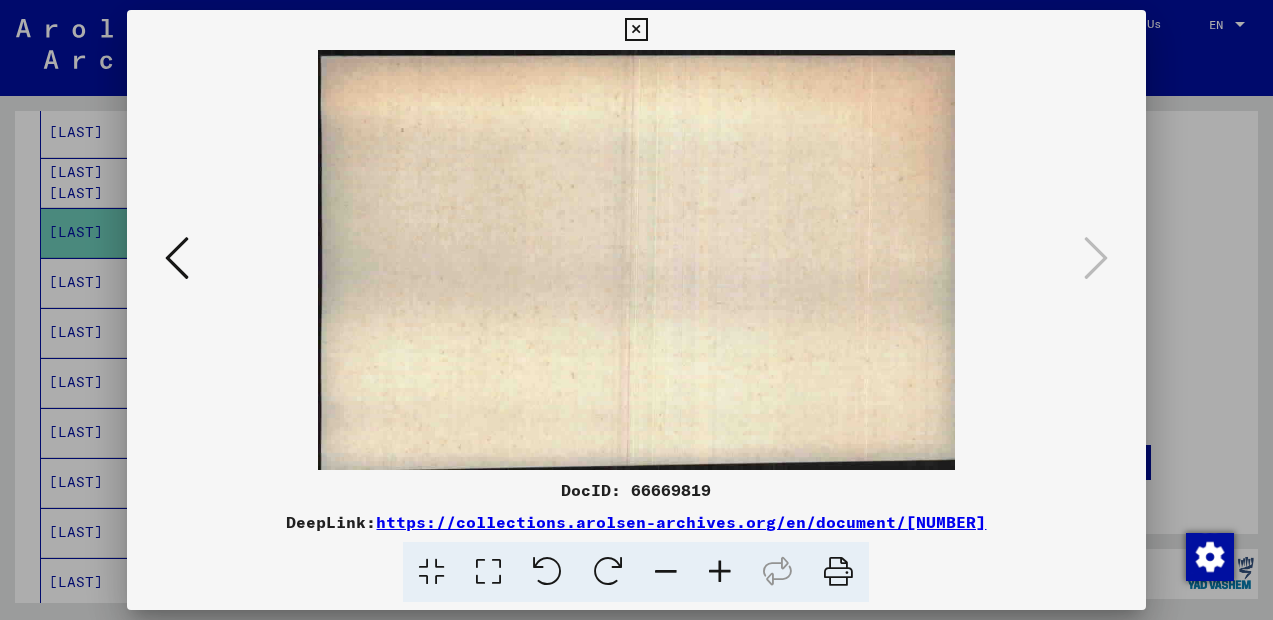 click at bounding box center (177, 258) 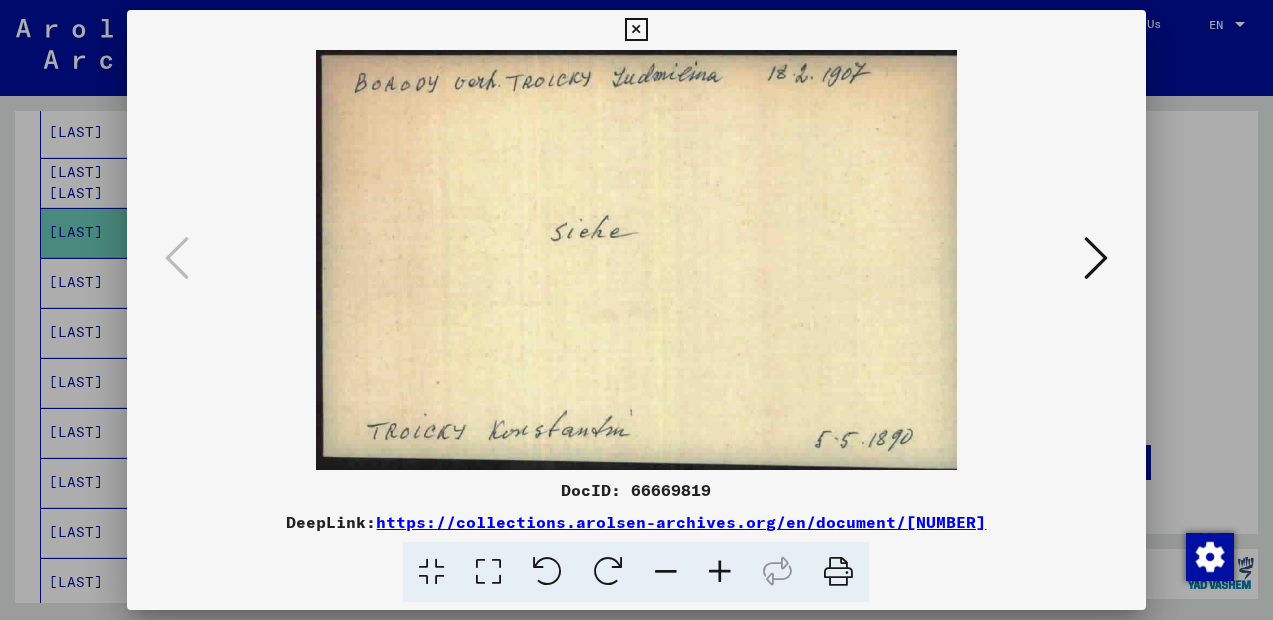 click at bounding box center [636, 310] 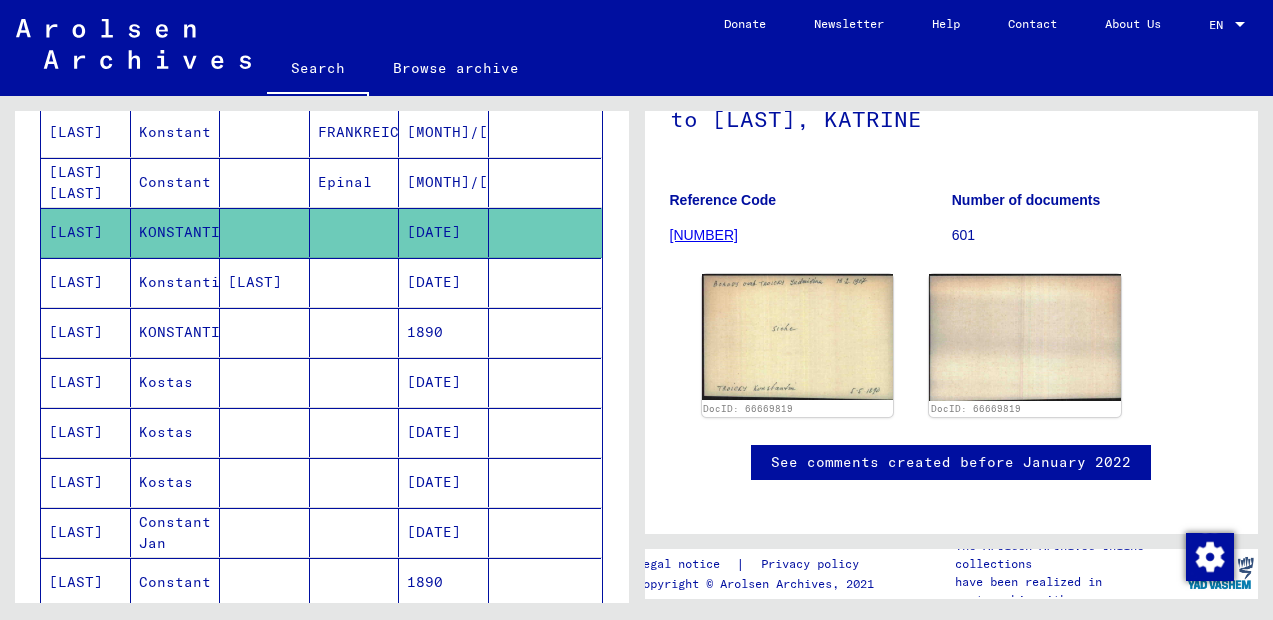 click on "[LAST]" at bounding box center (86, 332) 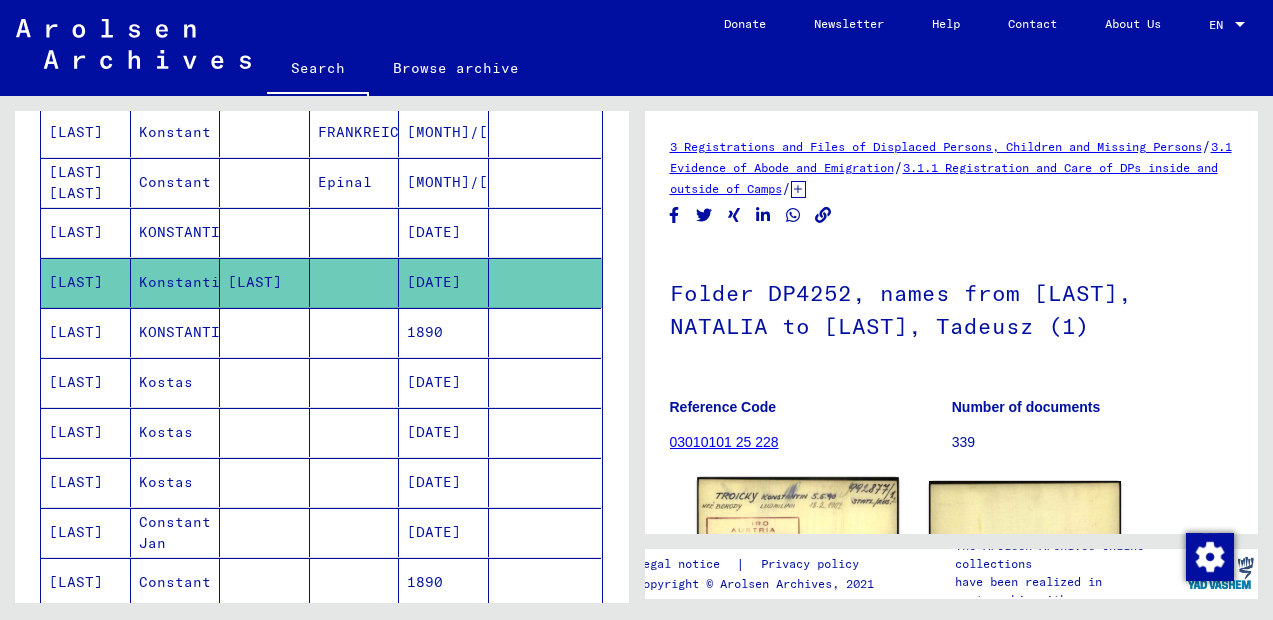 click 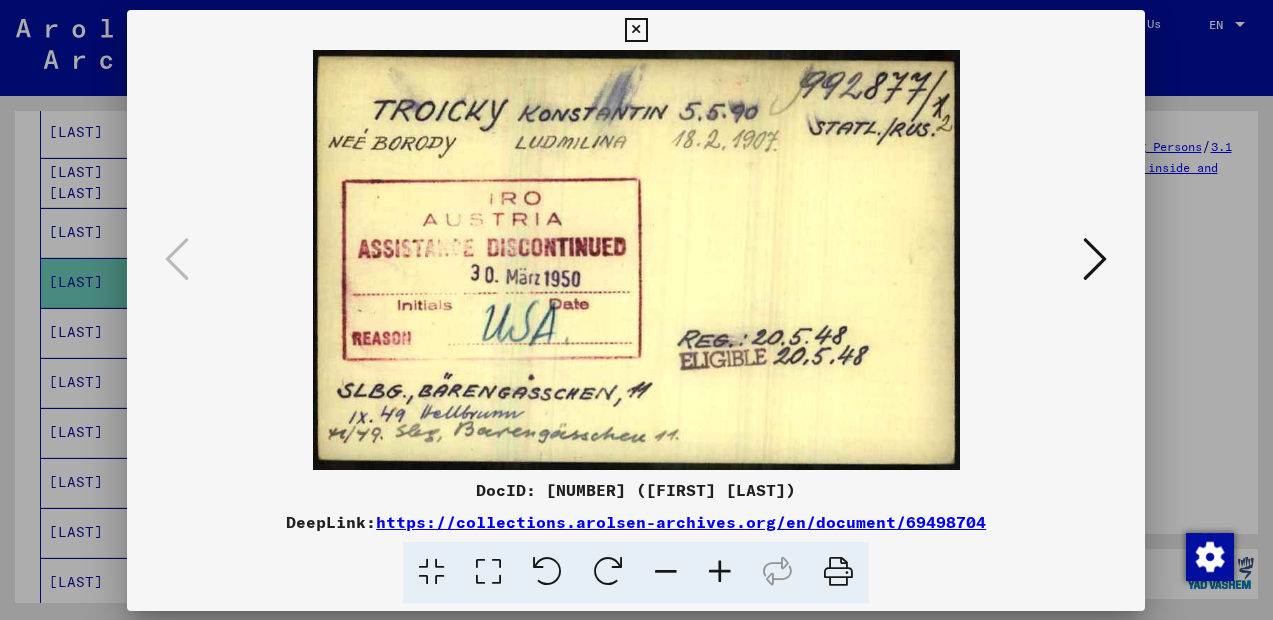 scroll, scrollTop: 258, scrollLeft: 0, axis: vertical 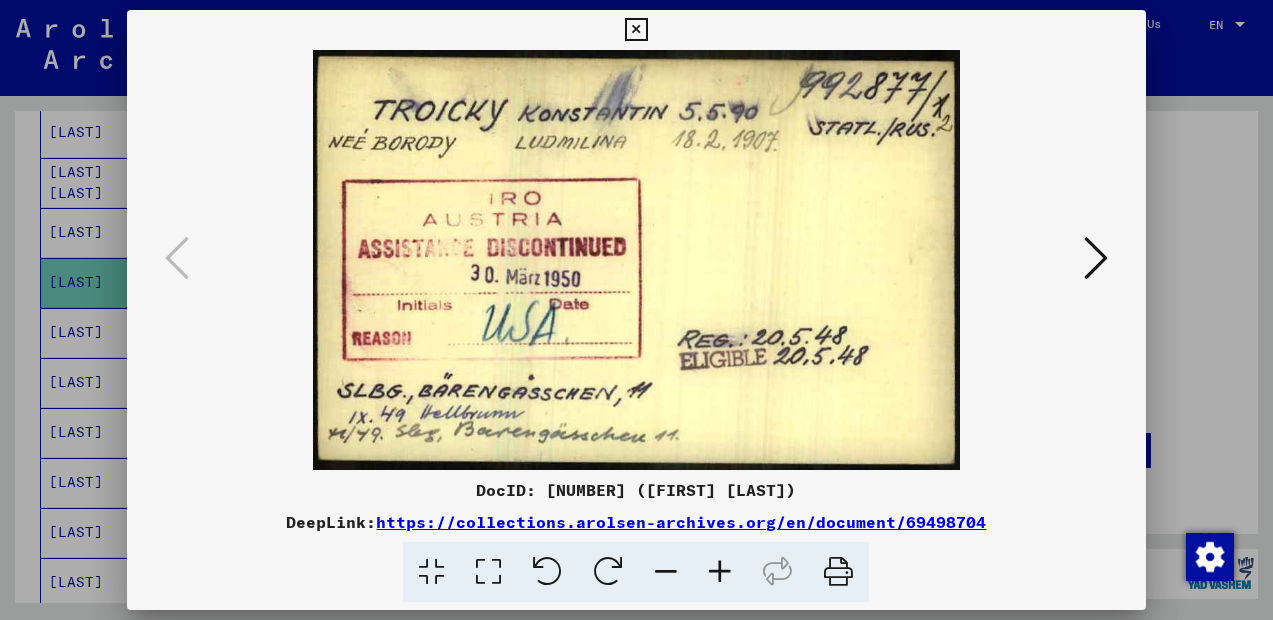 click at bounding box center [636, 310] 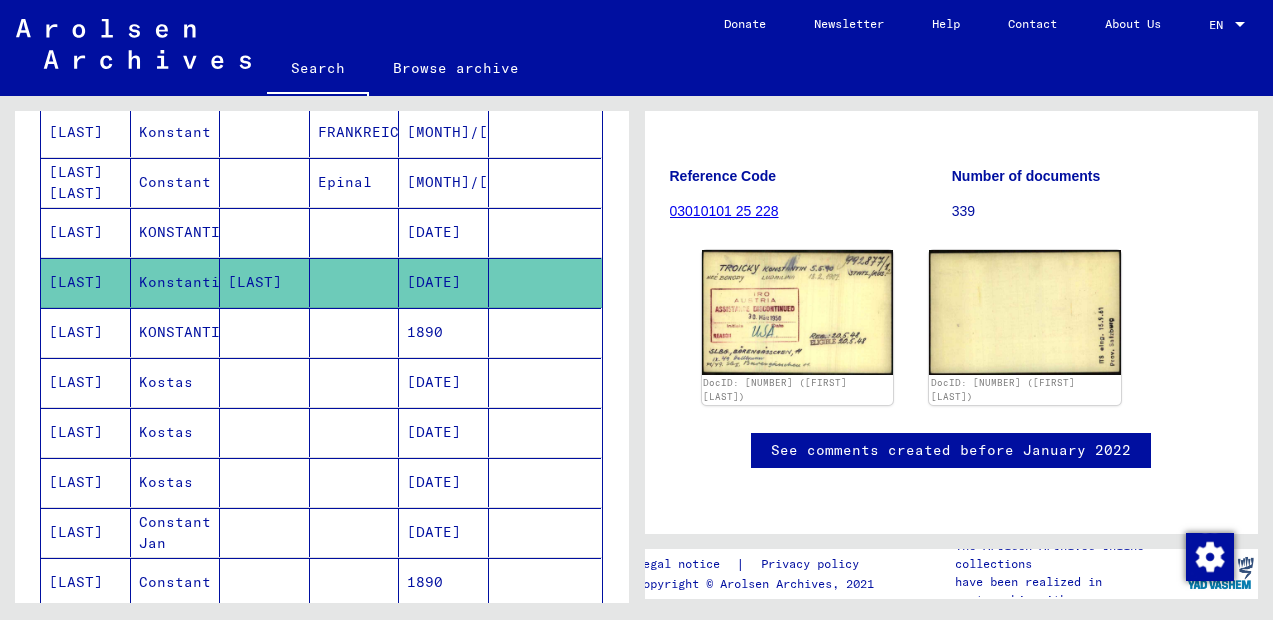 scroll, scrollTop: 0, scrollLeft: 0, axis: both 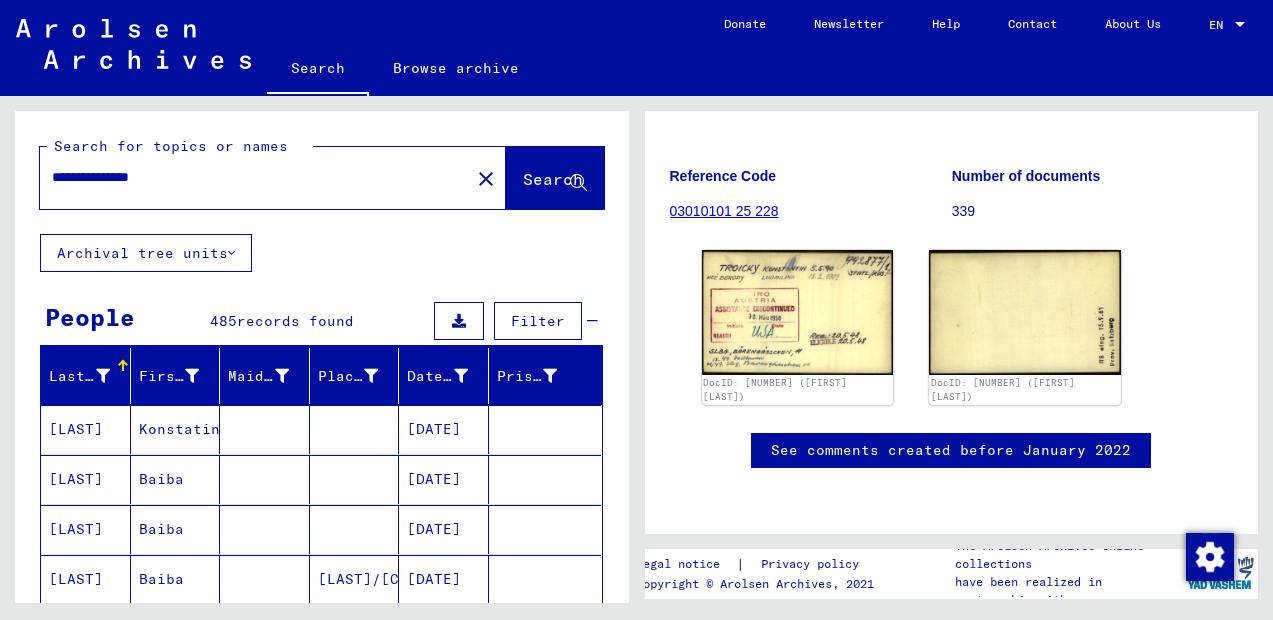 drag, startPoint x: 192, startPoint y: 178, endPoint x: -122, endPoint y: 187, distance: 314.12897 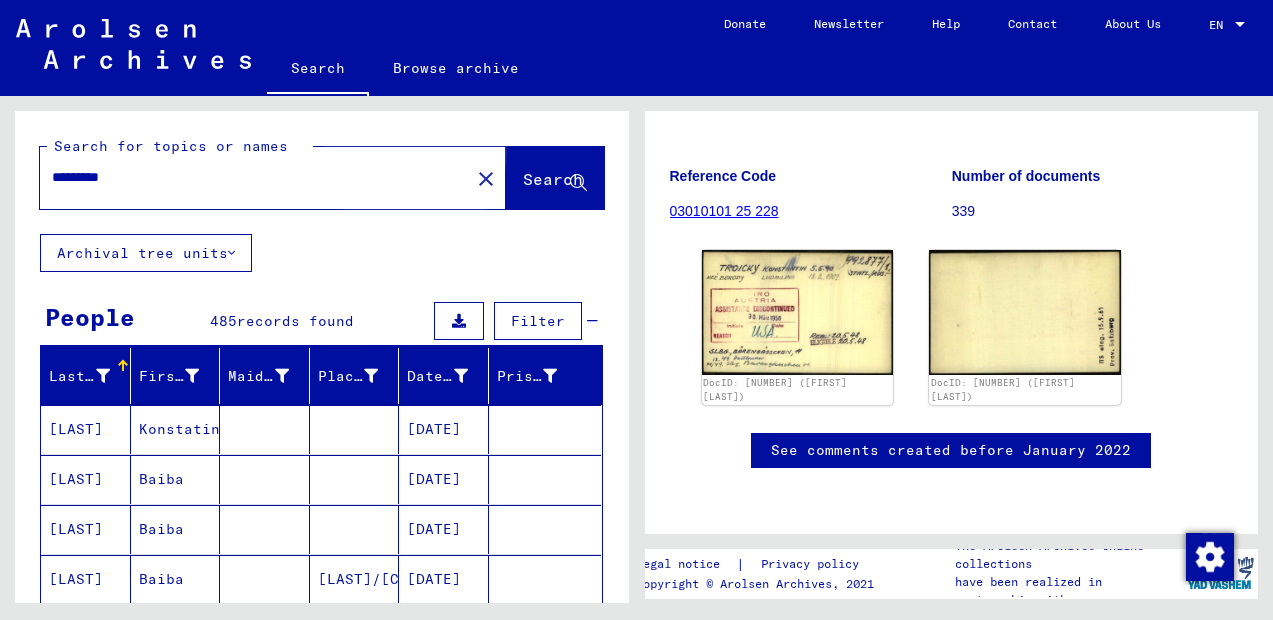 click on "Search" 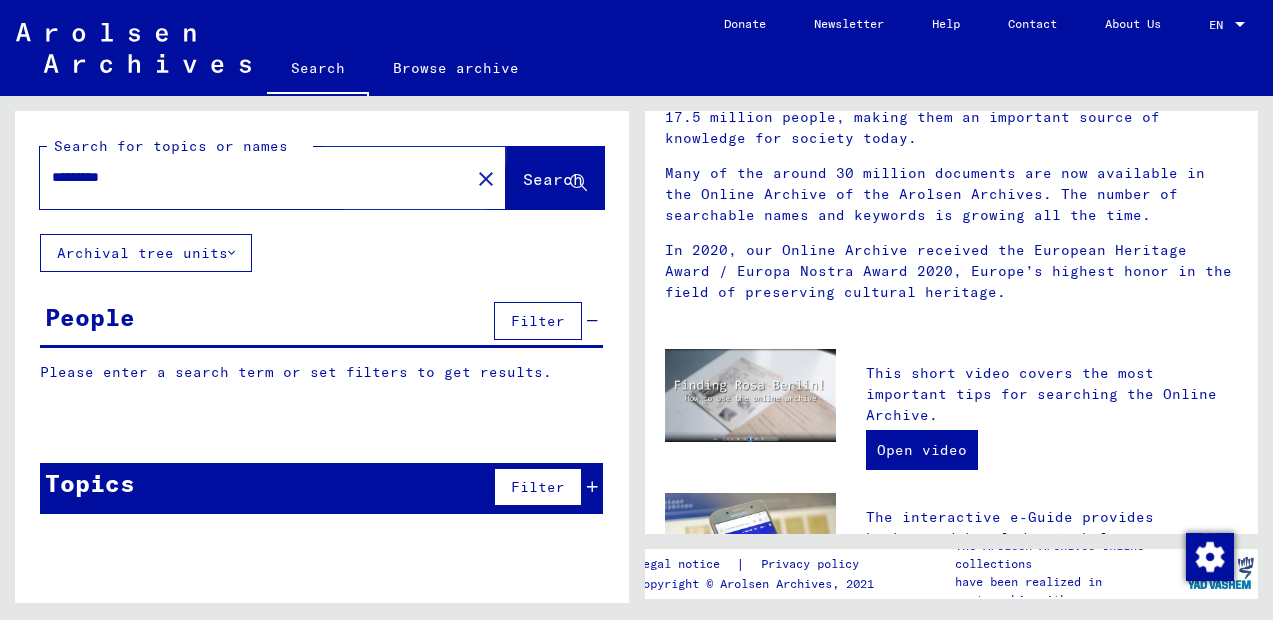 scroll, scrollTop: 0, scrollLeft: 0, axis: both 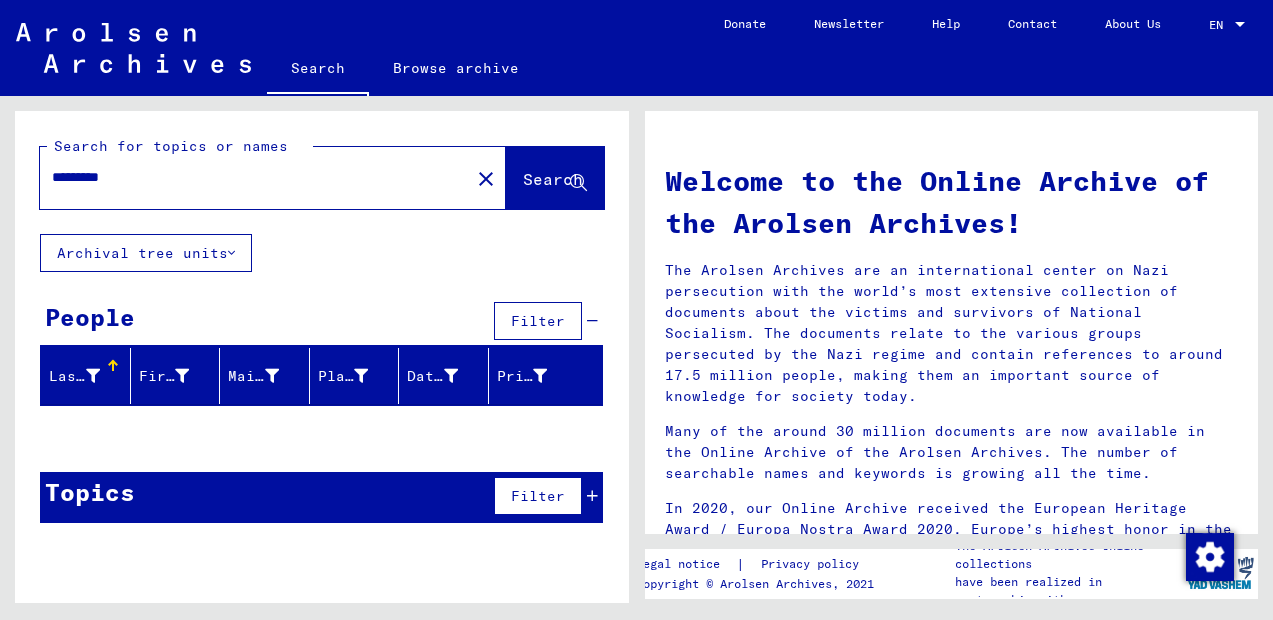 click on "*********" at bounding box center (249, 177) 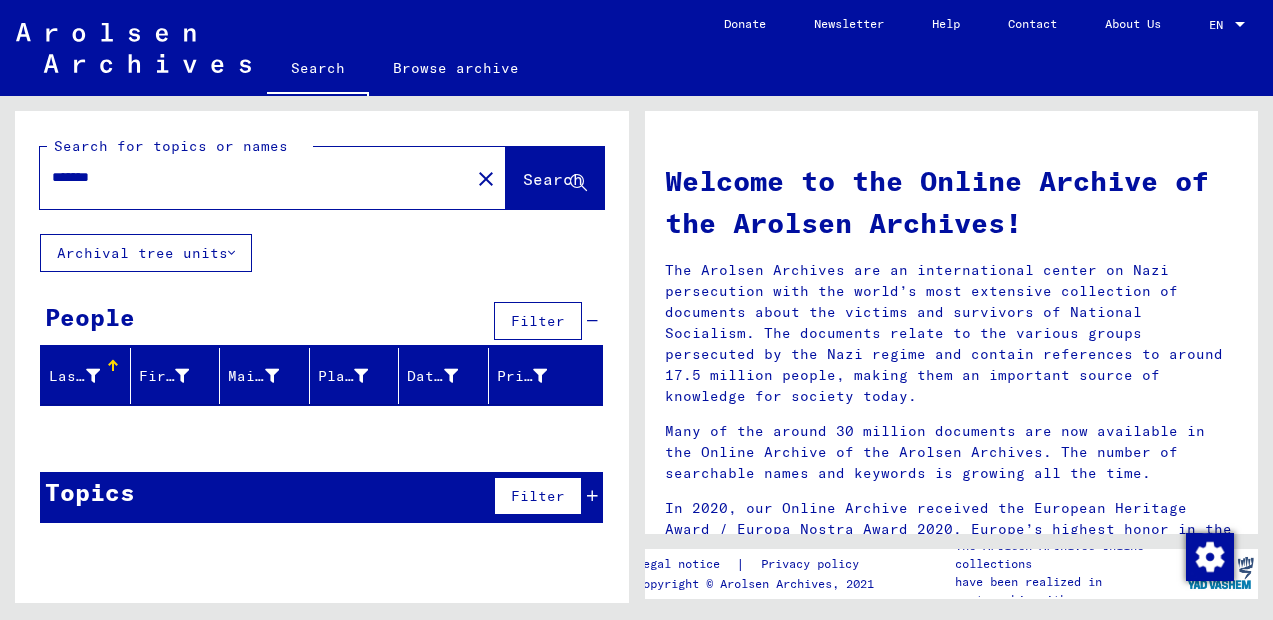 type on "*******" 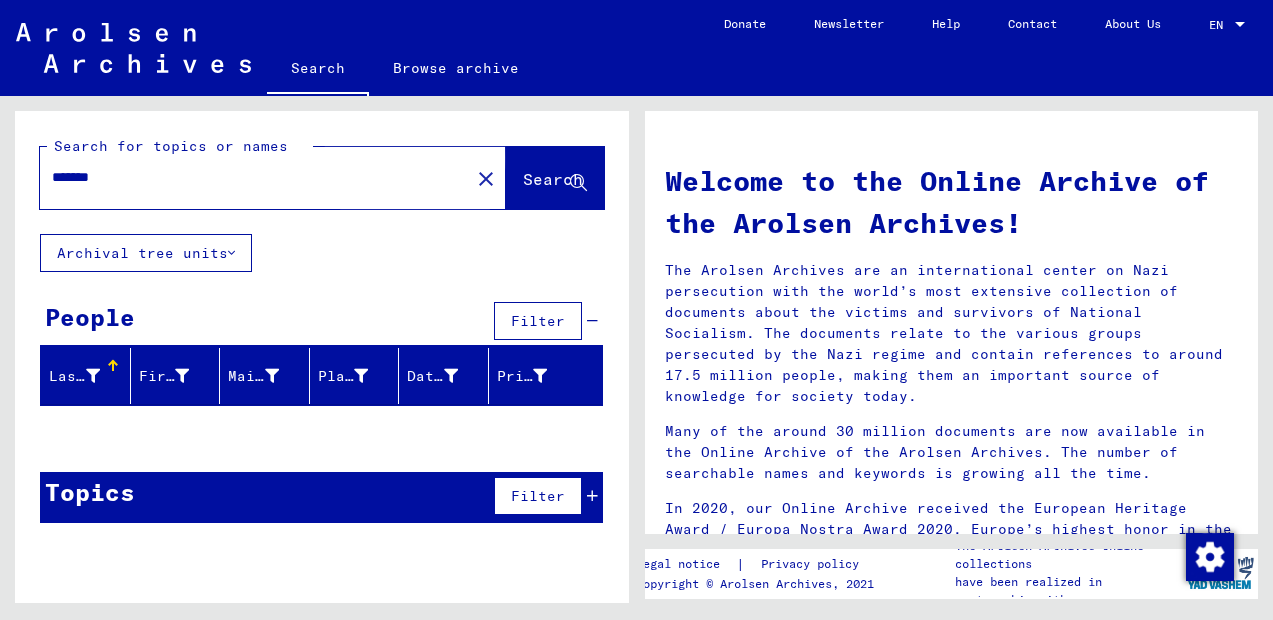 click on "Search" 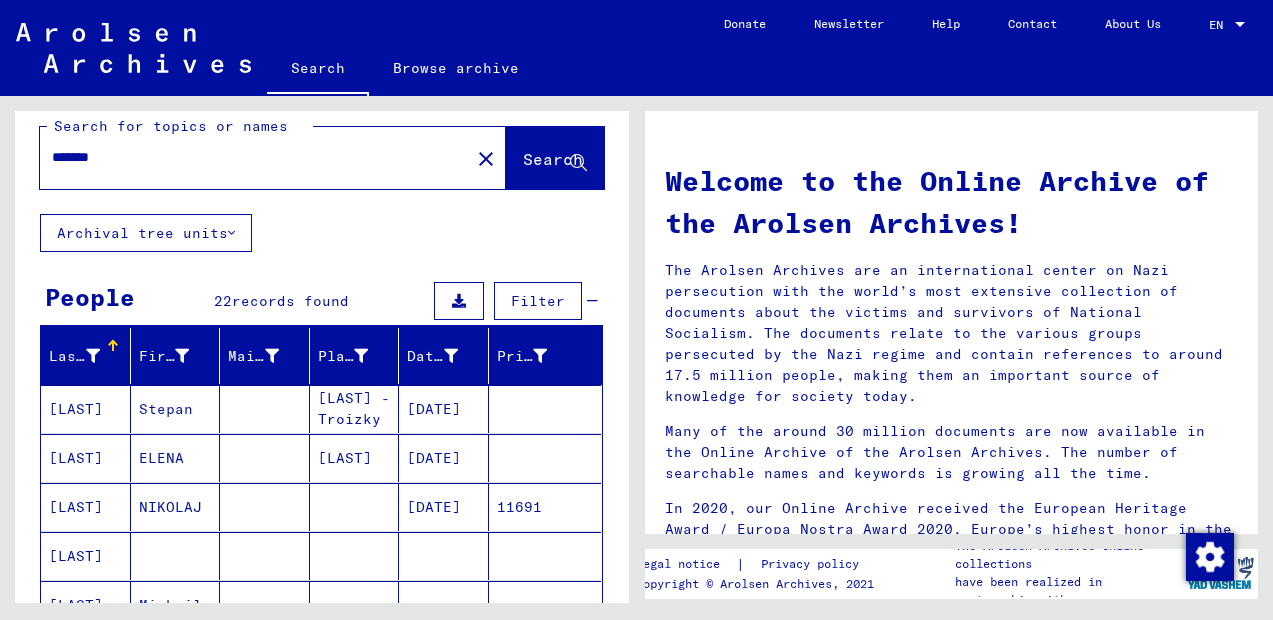 scroll, scrollTop: 85, scrollLeft: 0, axis: vertical 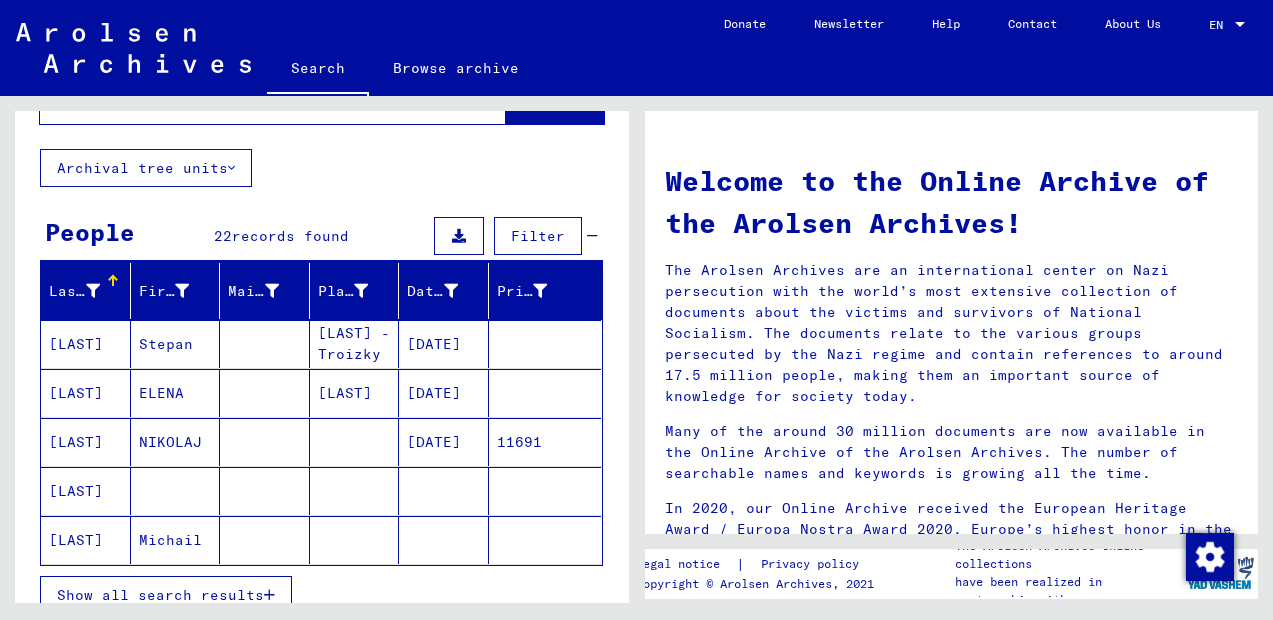 click on "ELENA" at bounding box center (176, 442) 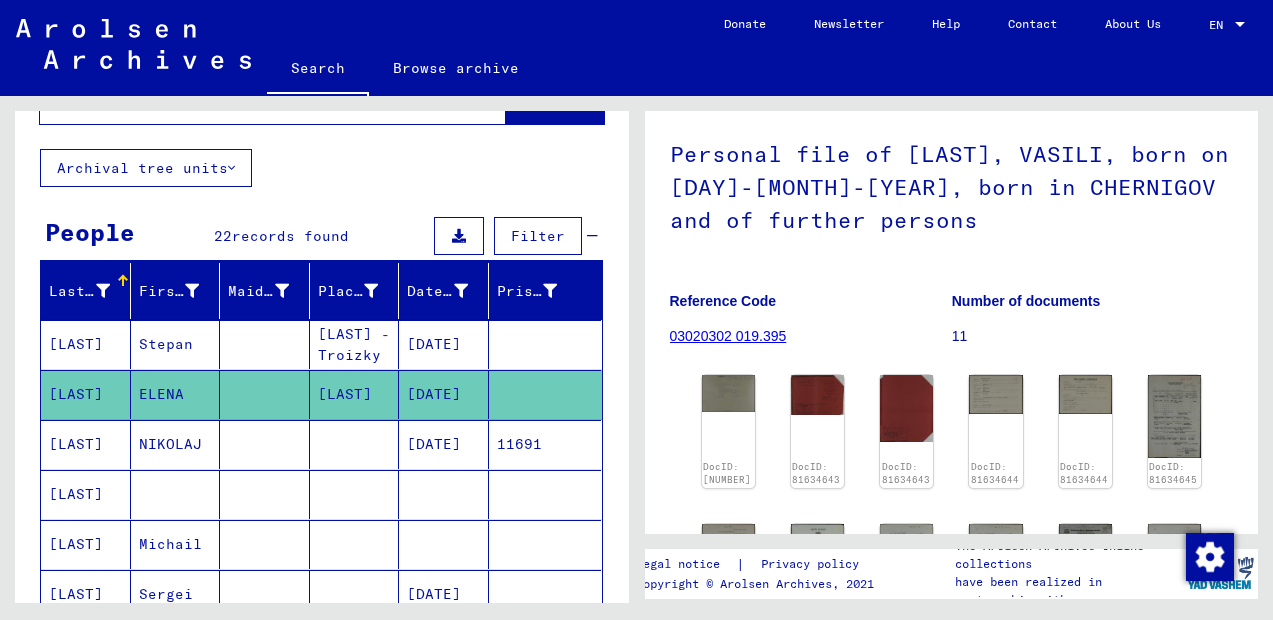 scroll, scrollTop: 182, scrollLeft: 0, axis: vertical 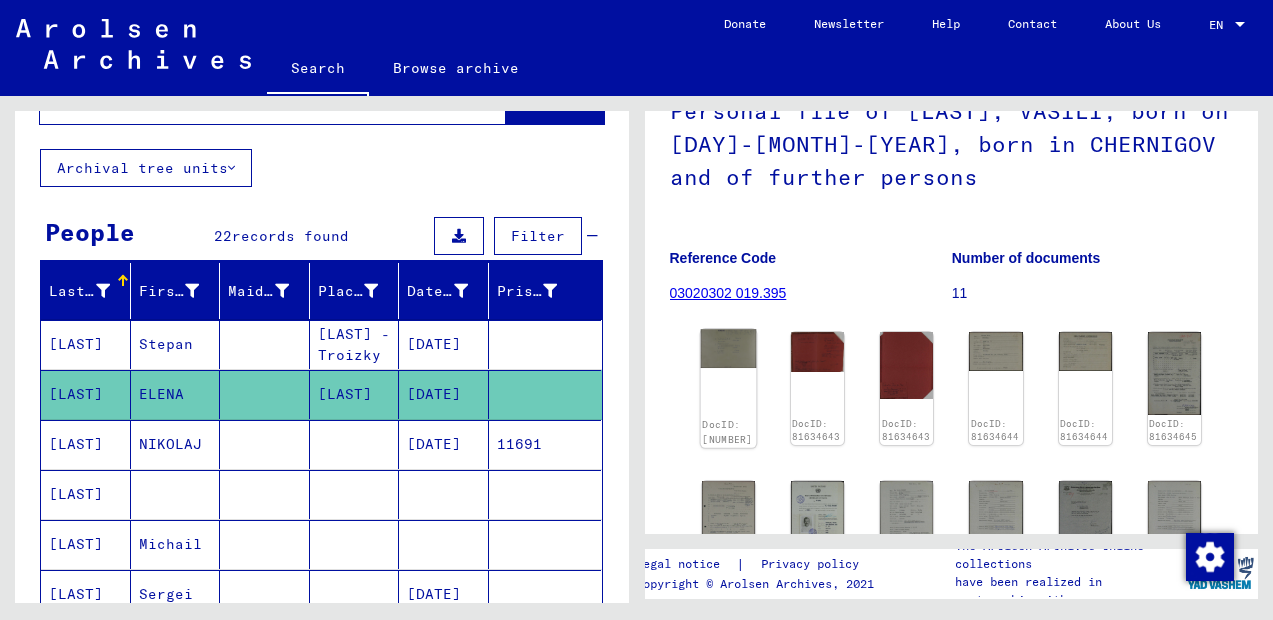 click 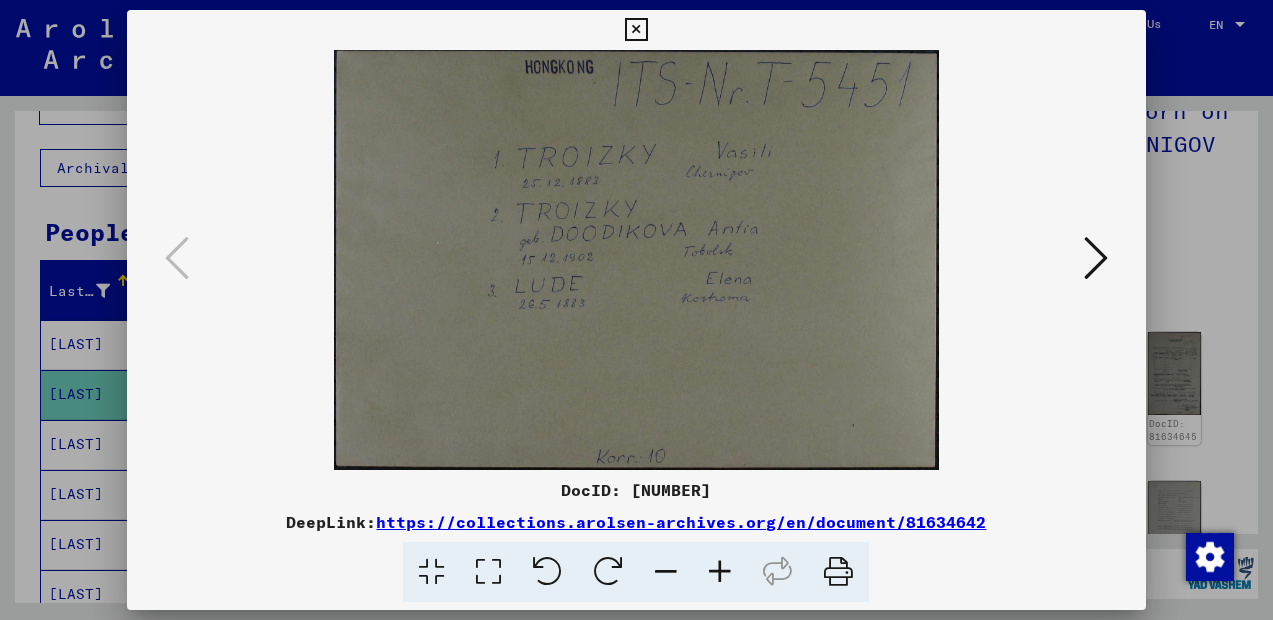 click at bounding box center (1096, 258) 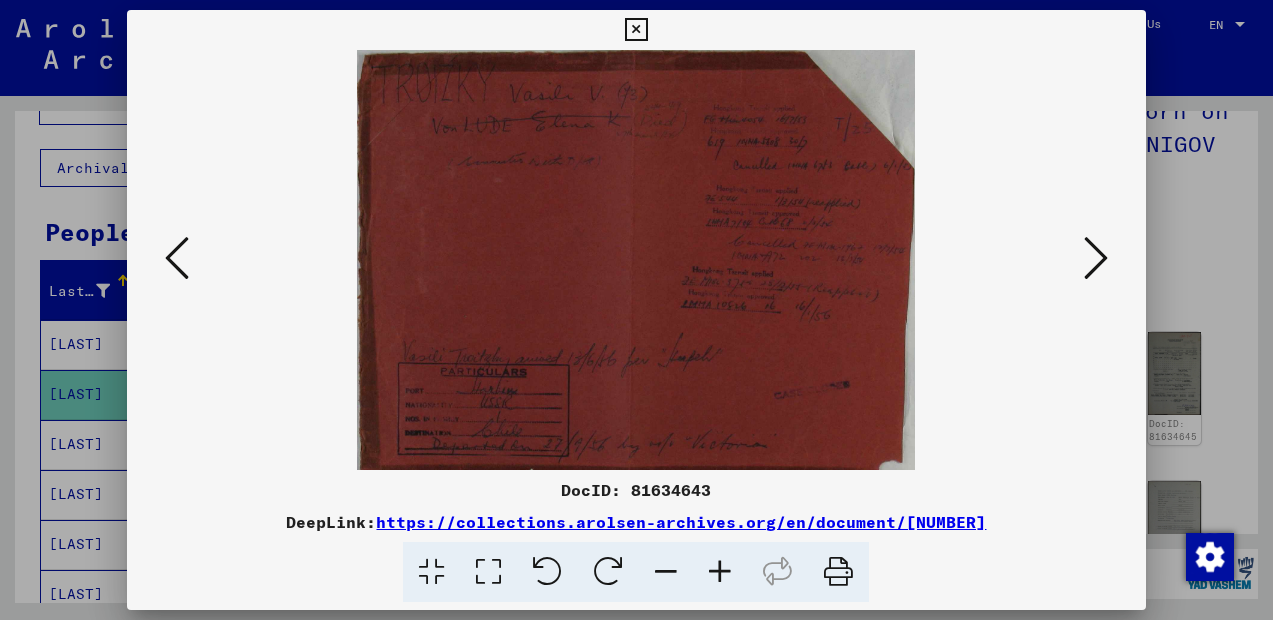 click at bounding box center [636, 30] 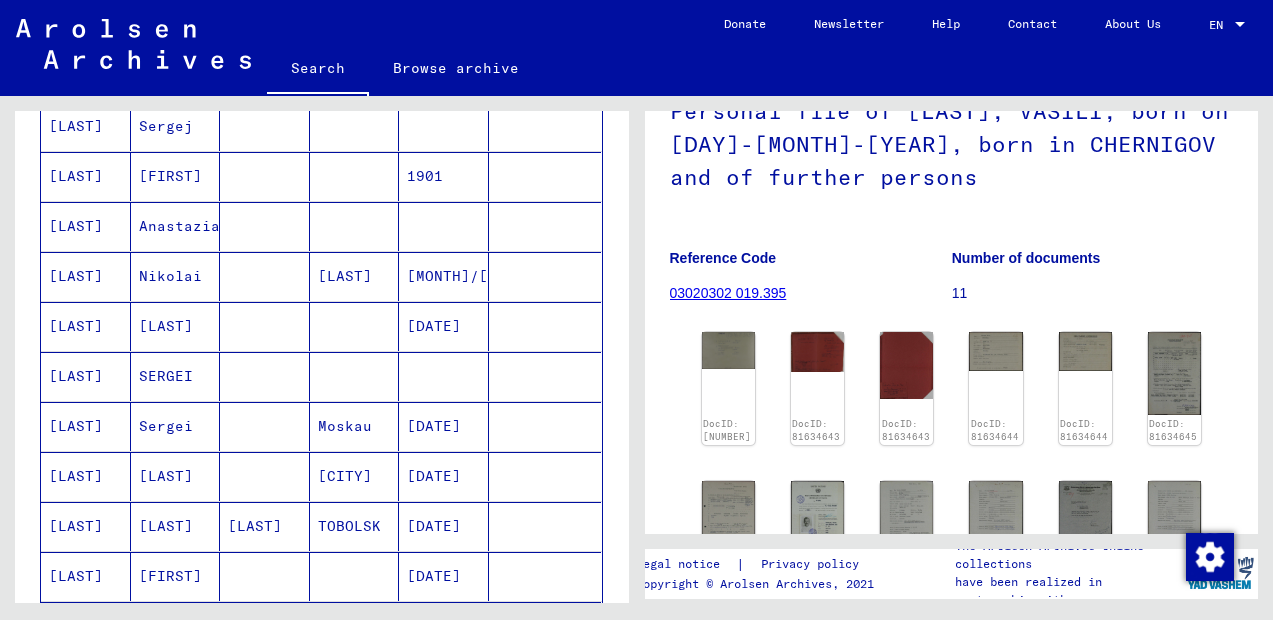 scroll, scrollTop: 638, scrollLeft: 0, axis: vertical 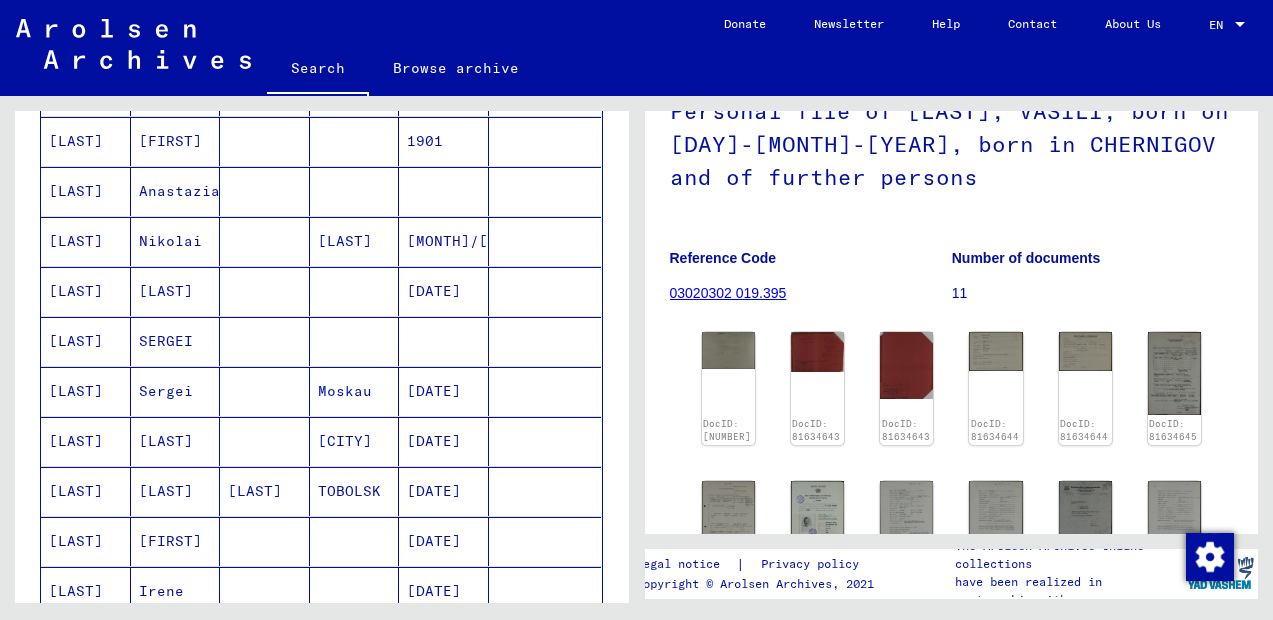 click on "[FIRST]" at bounding box center [176, 591] 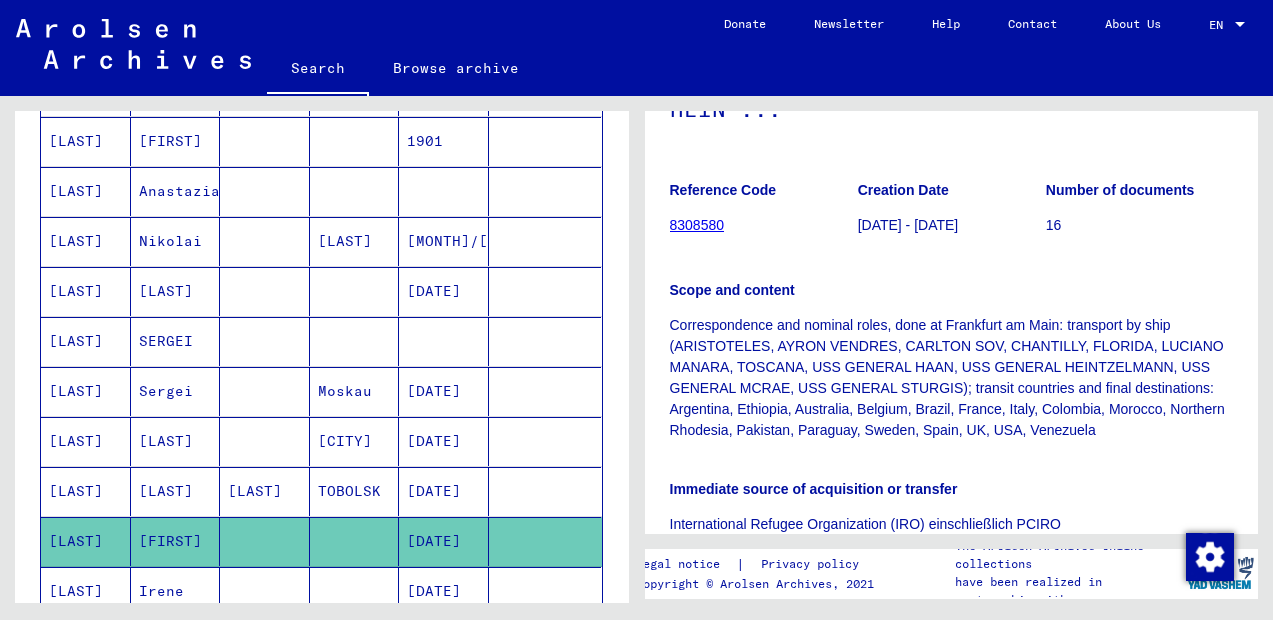 scroll, scrollTop: 503, scrollLeft: 0, axis: vertical 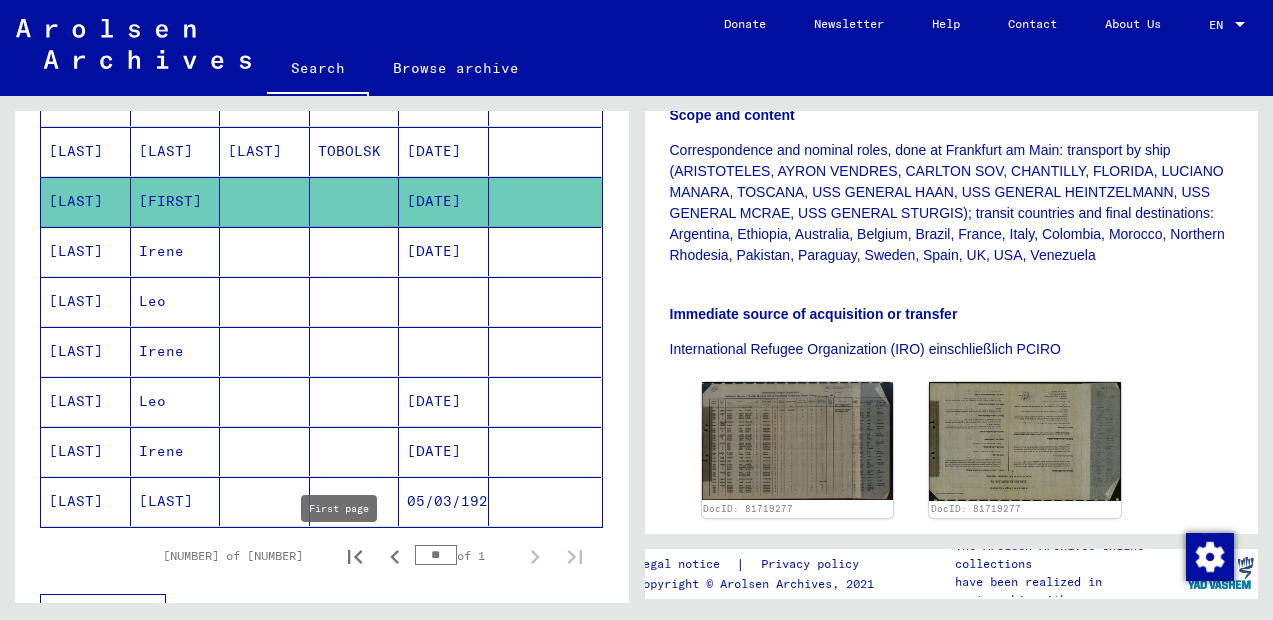 click 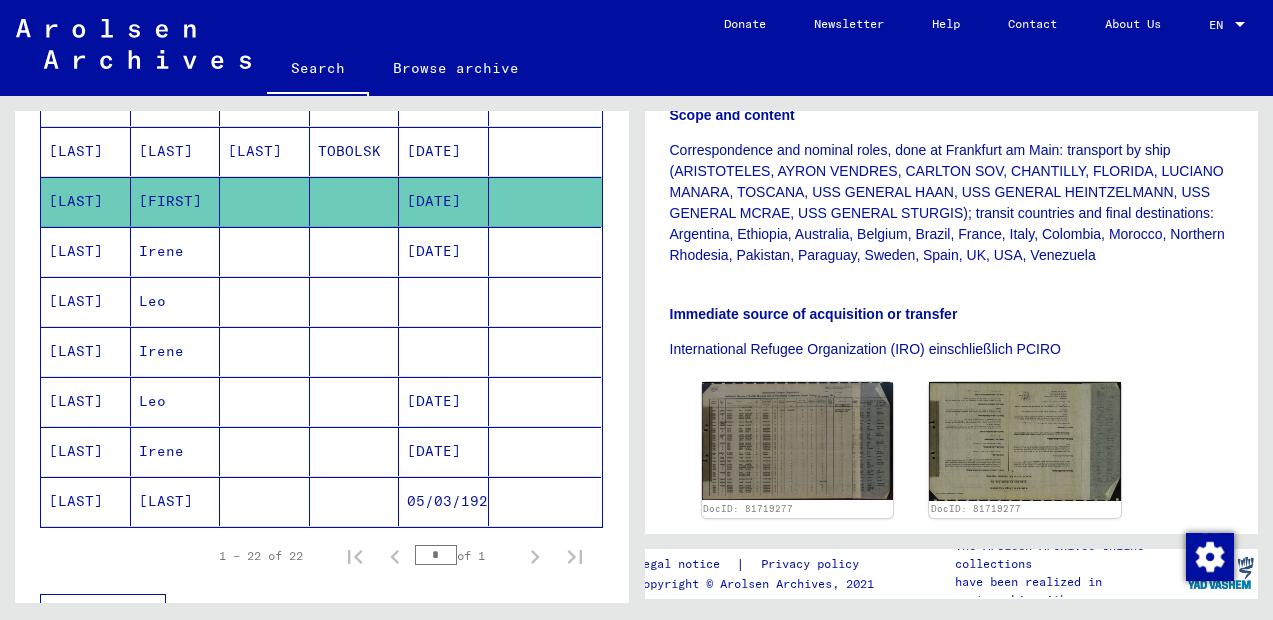 scroll, scrollTop: 0, scrollLeft: 0, axis: both 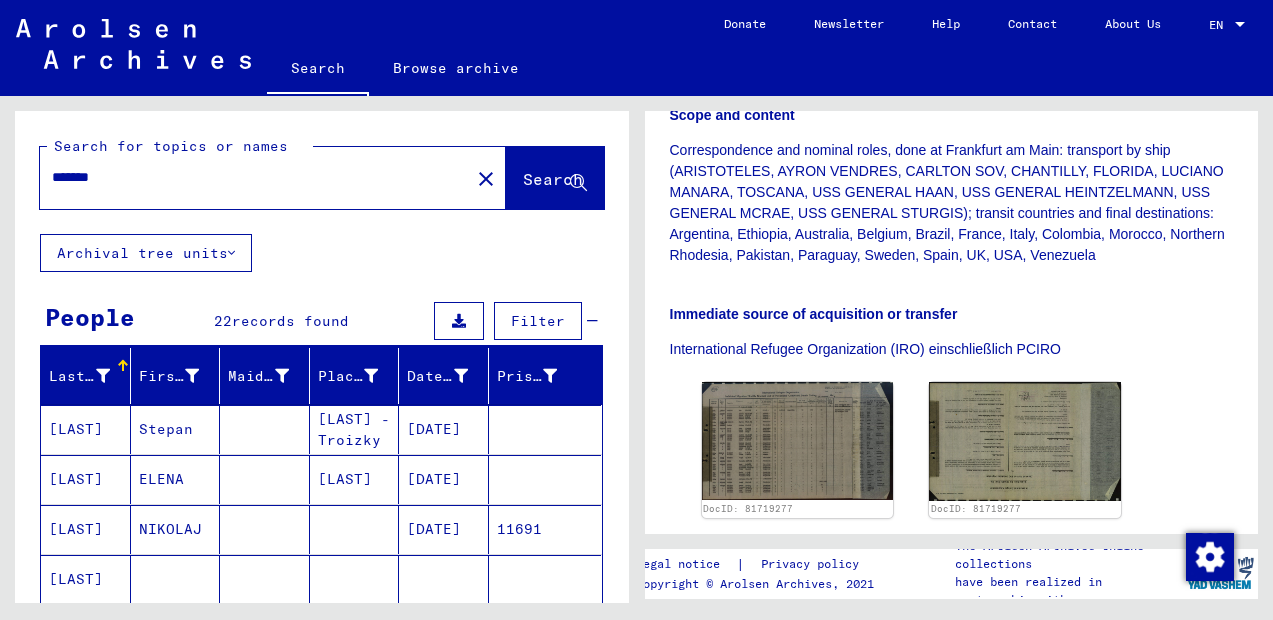 click on "*******" at bounding box center [255, 177] 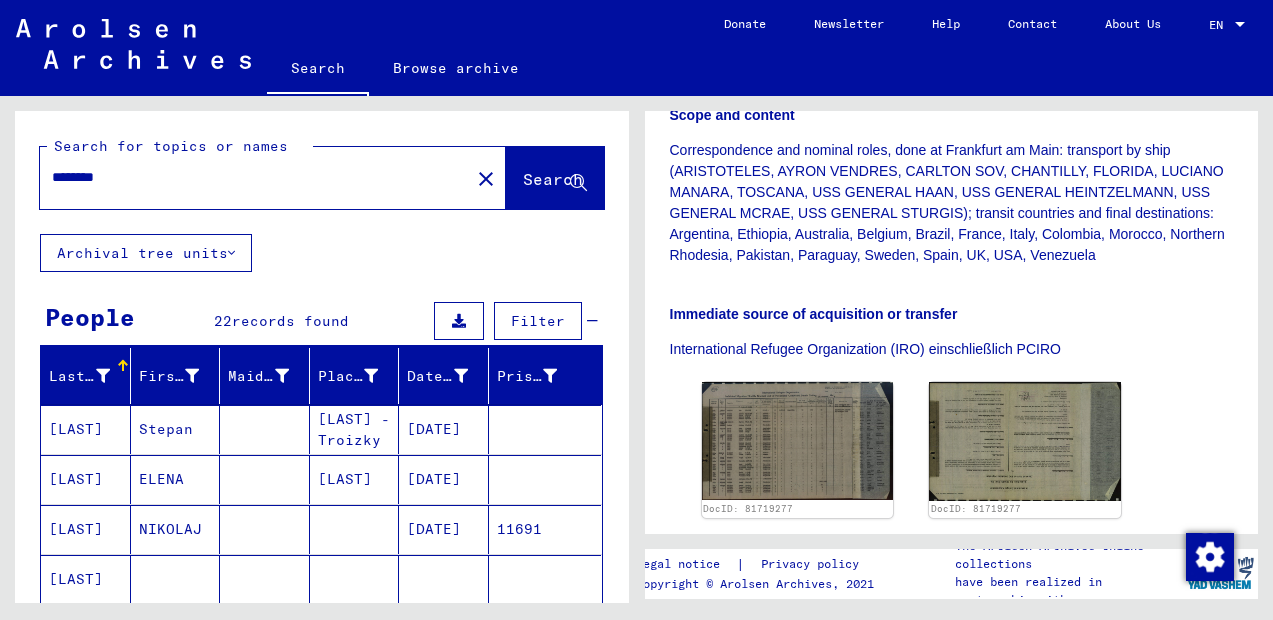 type on "********" 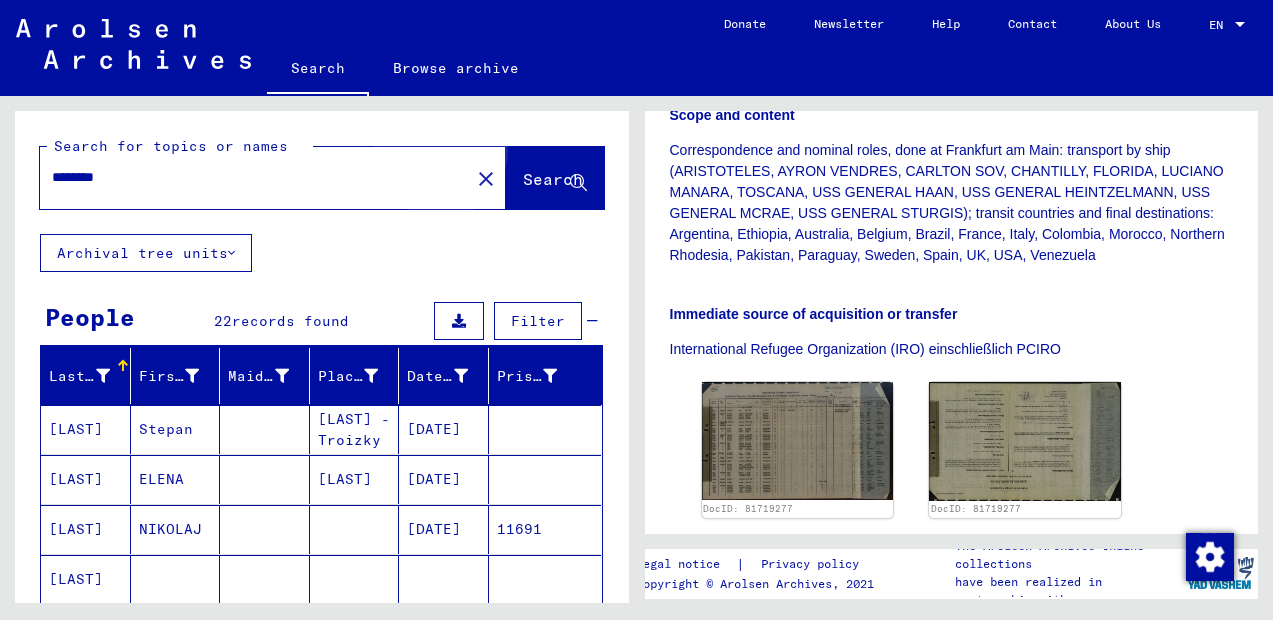 click on "Search" 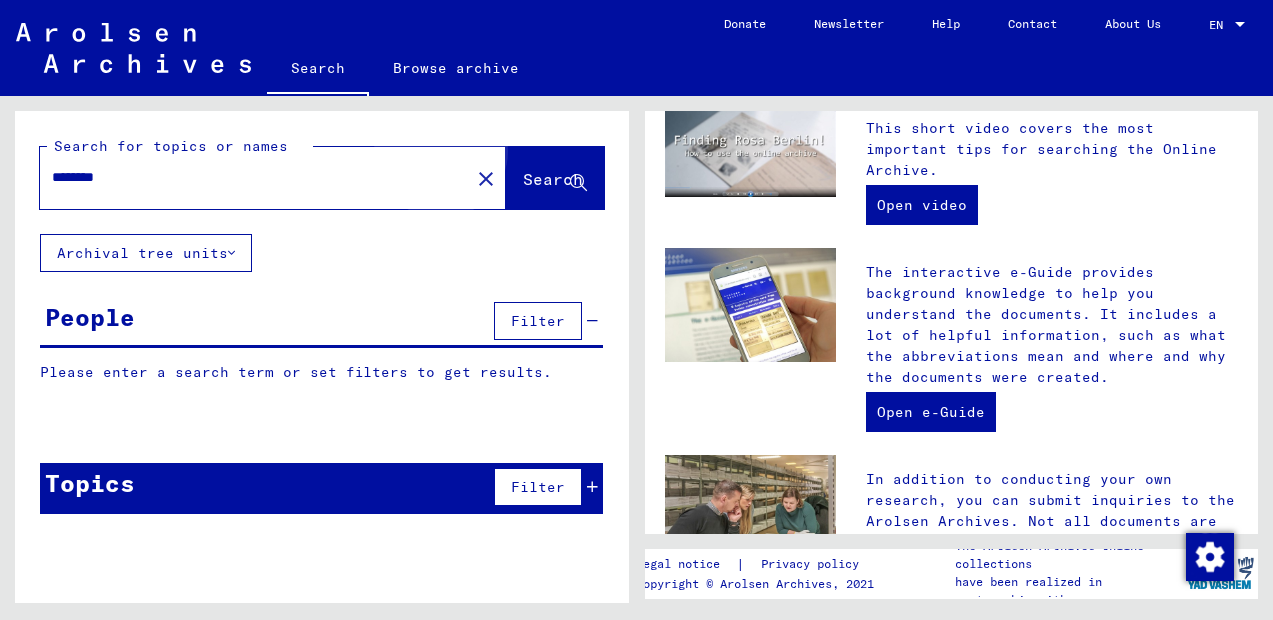 scroll, scrollTop: 0, scrollLeft: 0, axis: both 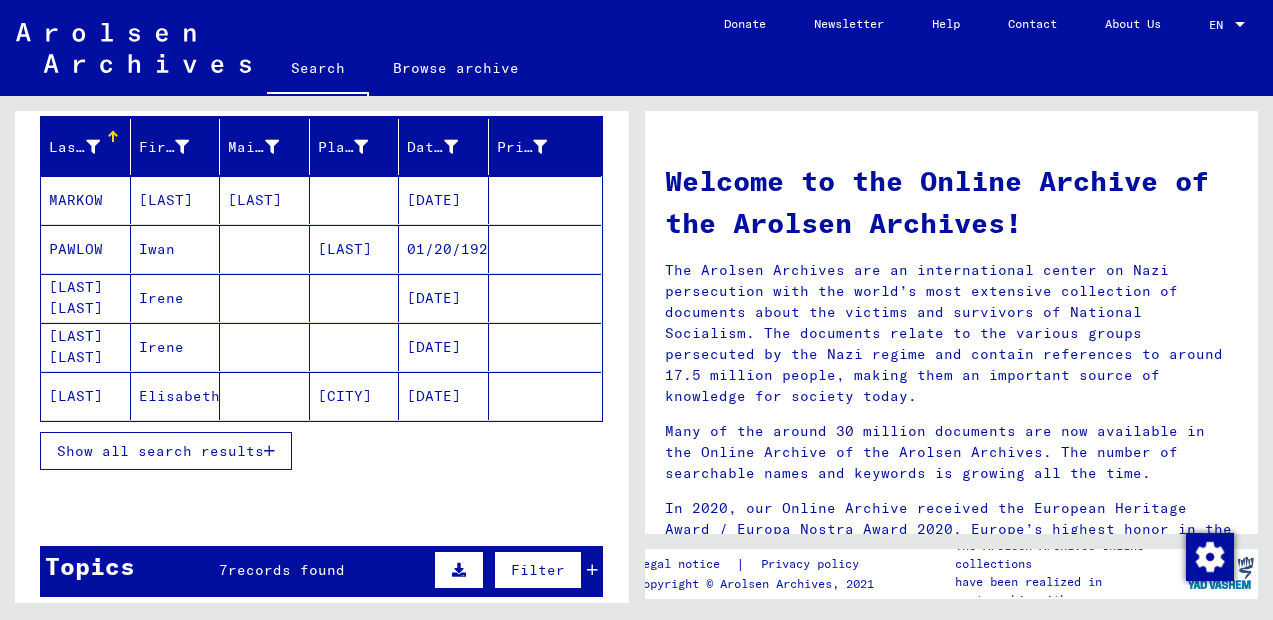 click at bounding box center (269, 451) 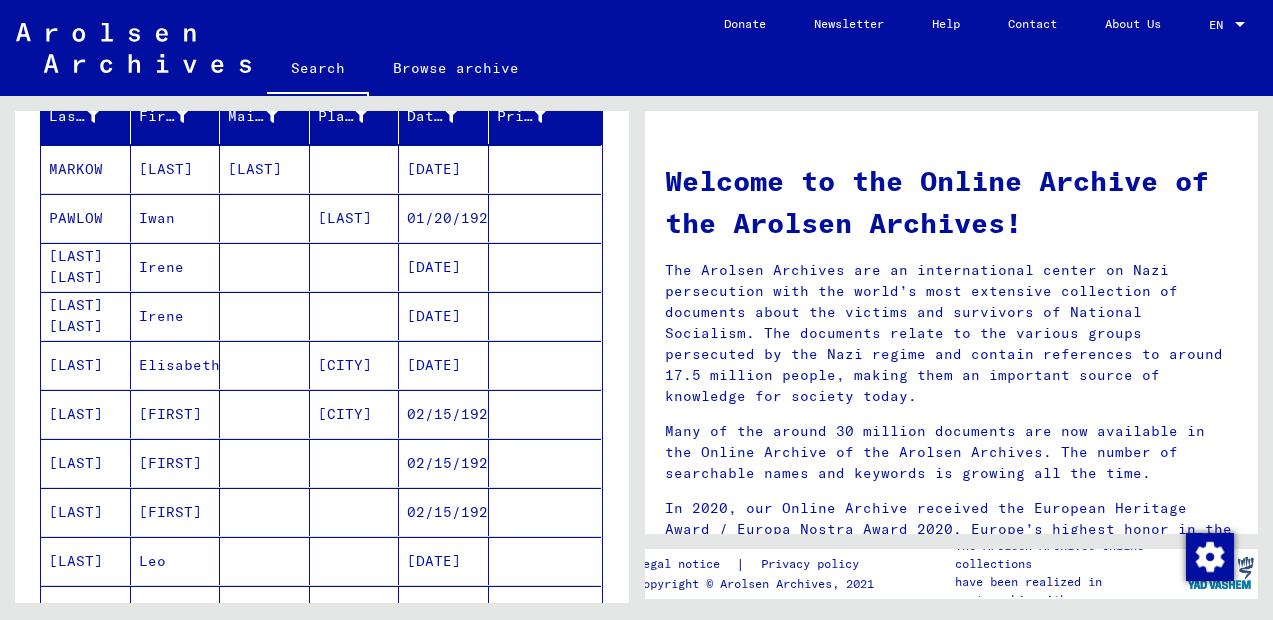 scroll, scrollTop: 316, scrollLeft: 0, axis: vertical 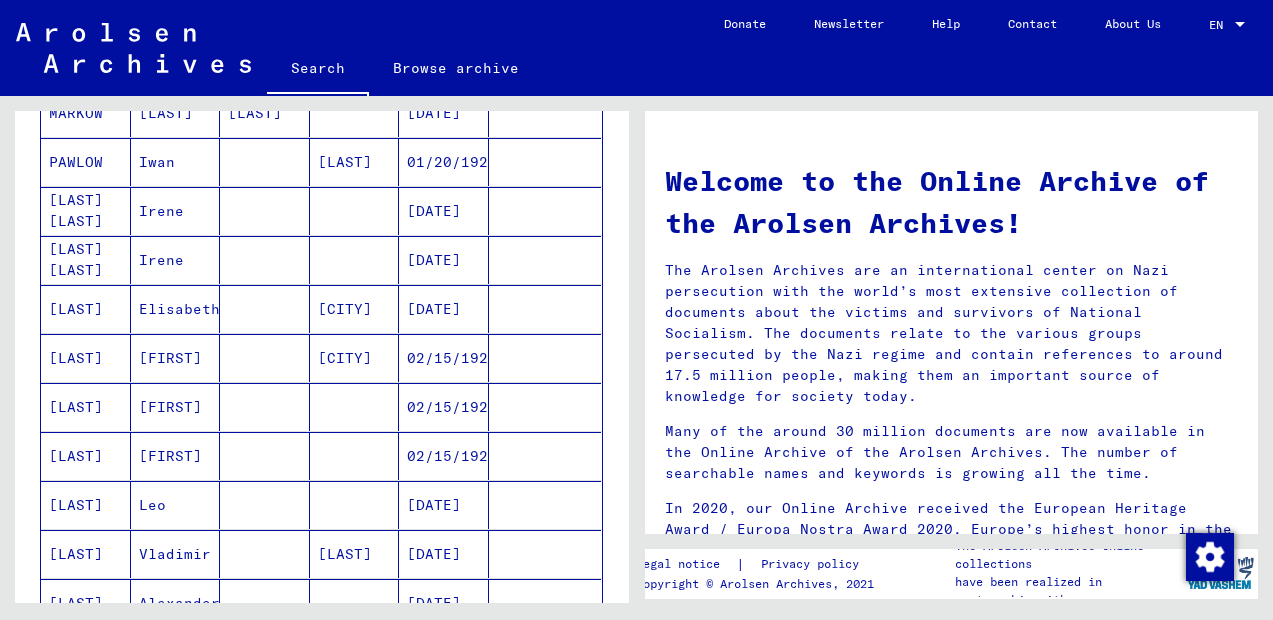 click on "Leo" at bounding box center [176, 554] 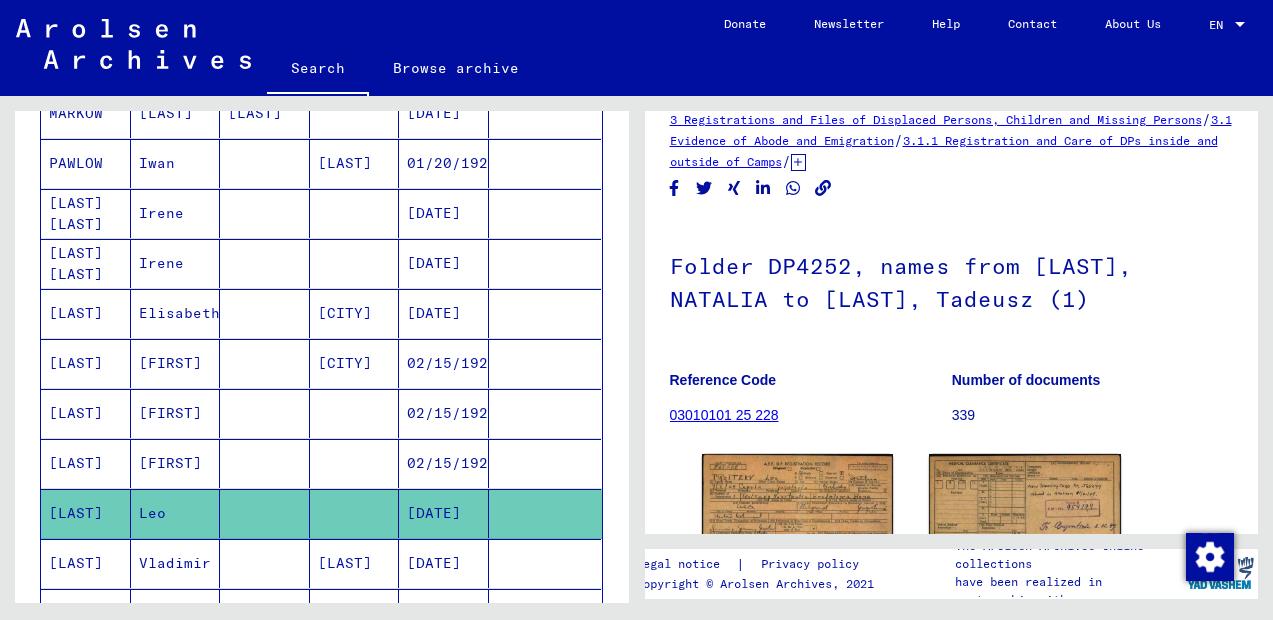 scroll, scrollTop: 90, scrollLeft: 0, axis: vertical 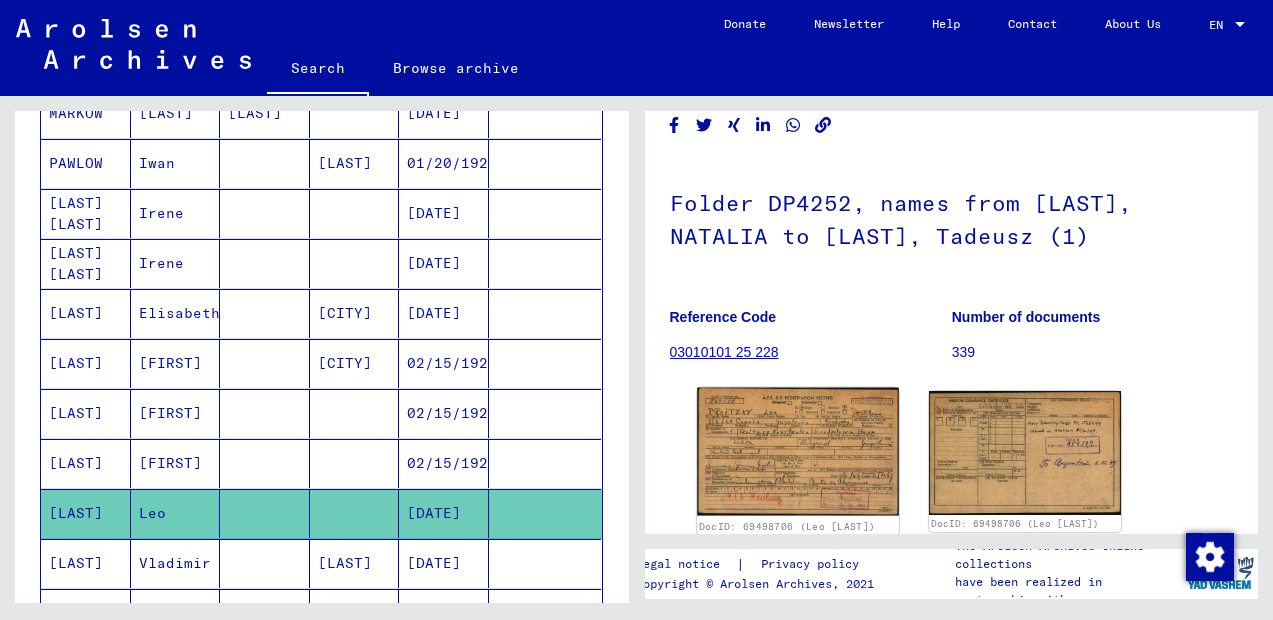 click 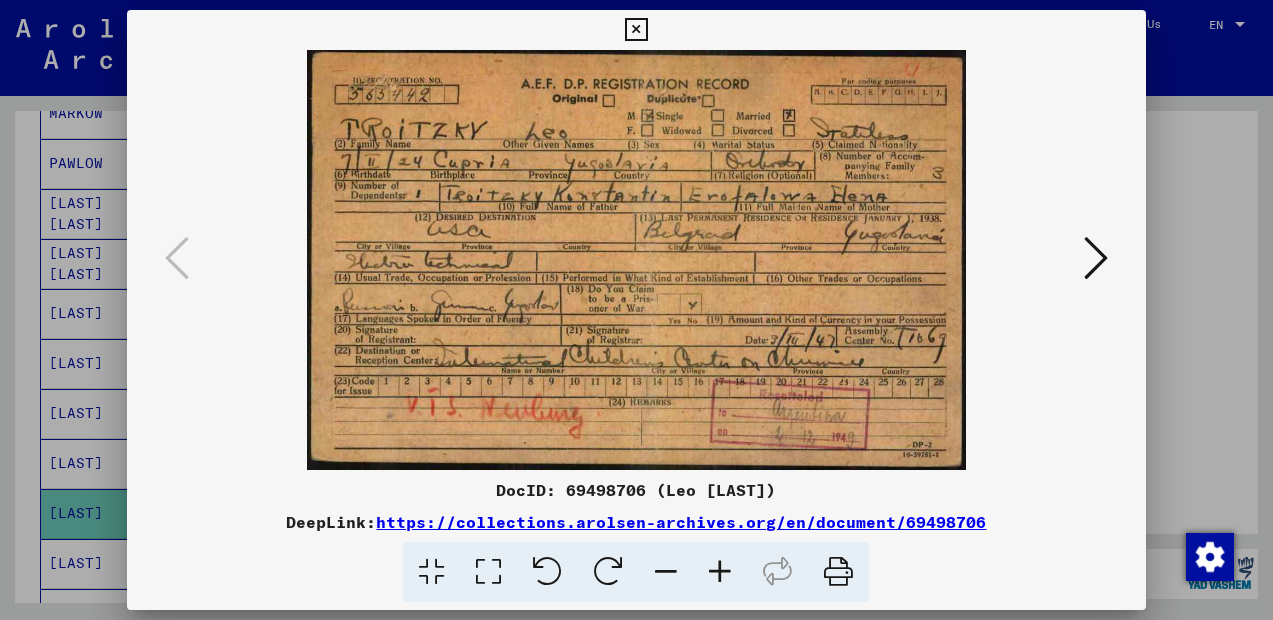 click at bounding box center (1096, 258) 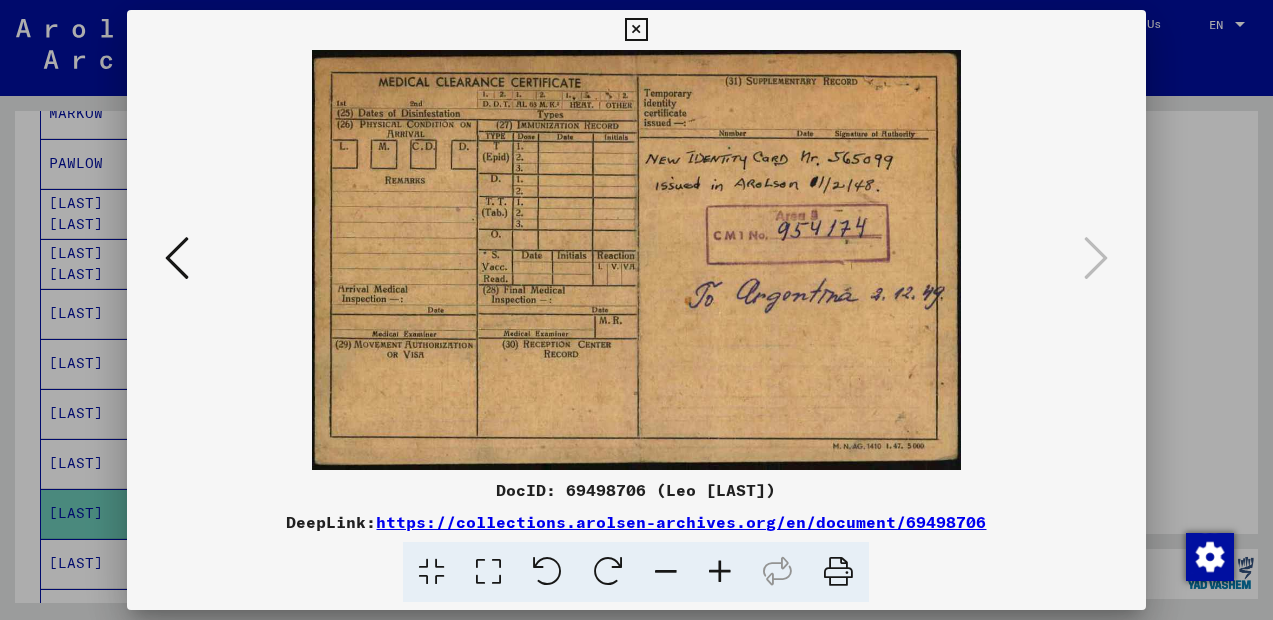click at bounding box center [636, 30] 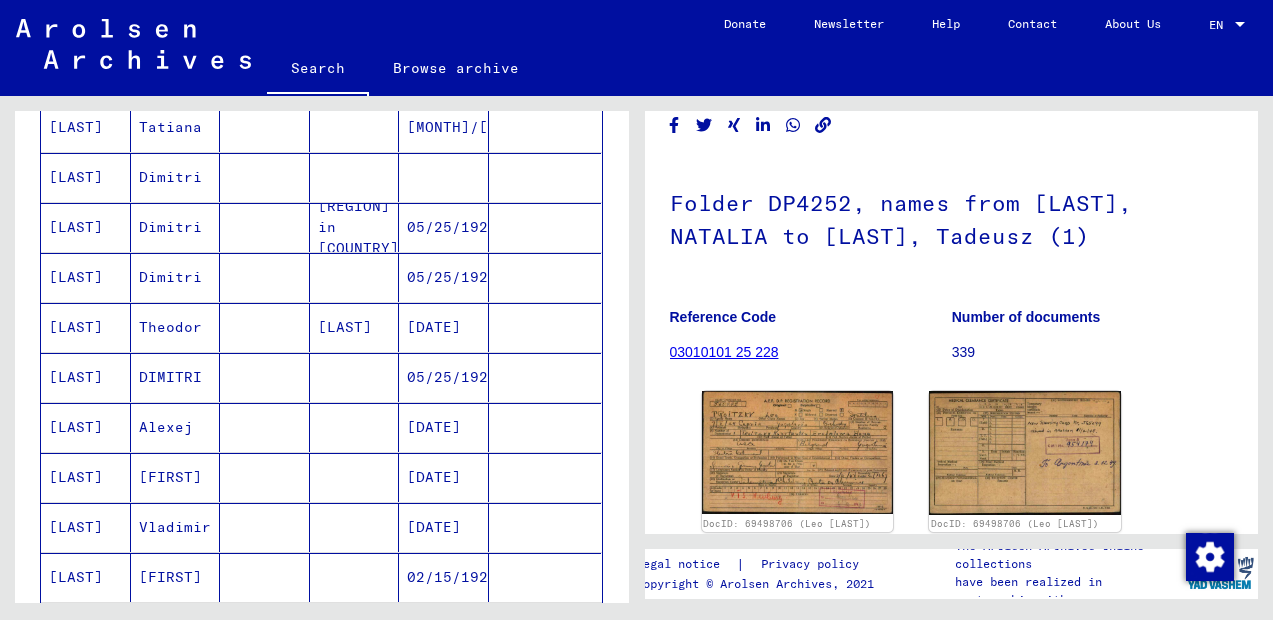 scroll, scrollTop: 1335, scrollLeft: 0, axis: vertical 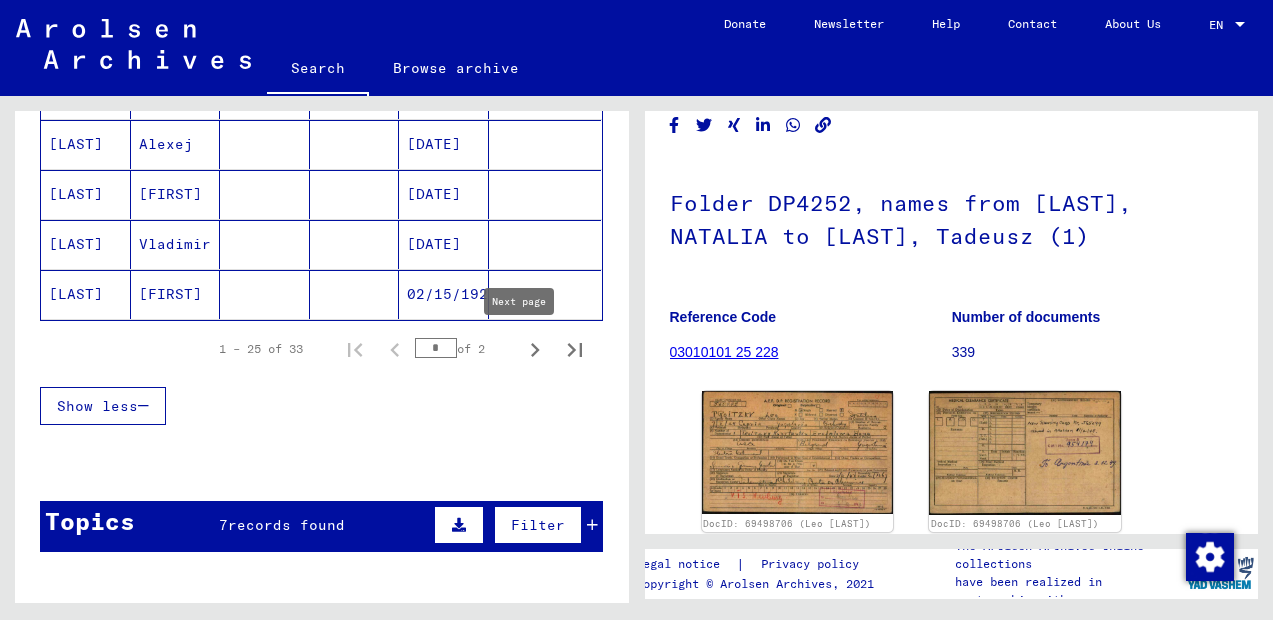 click 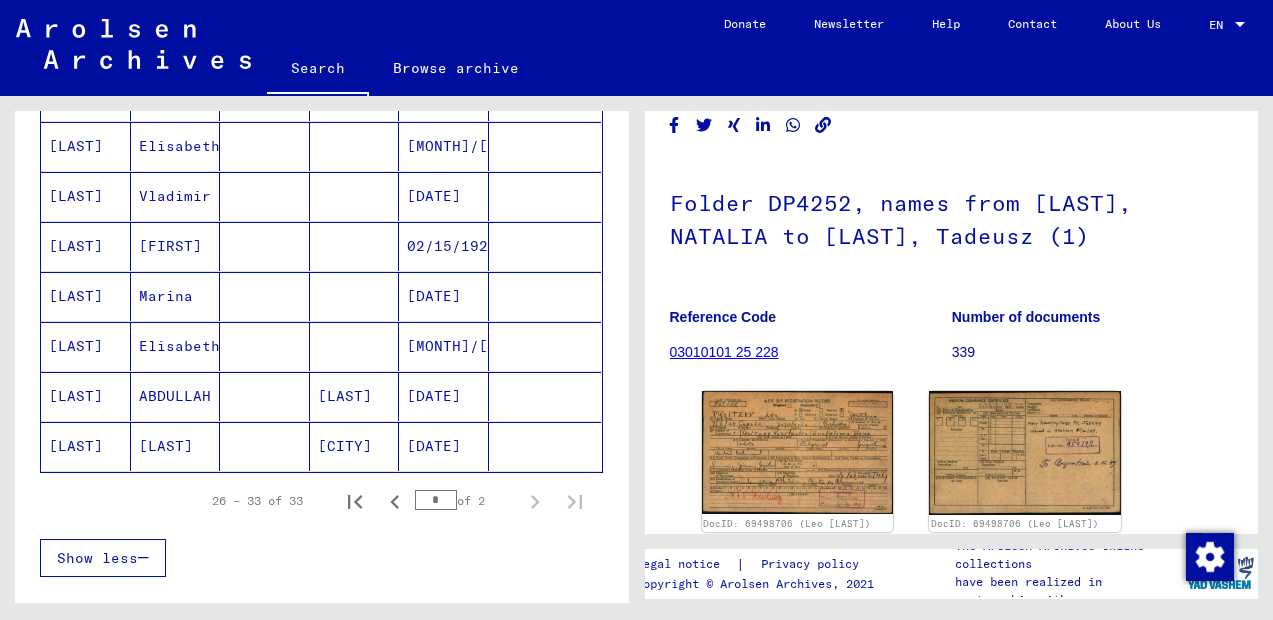 scroll, scrollTop: 246, scrollLeft: 0, axis: vertical 